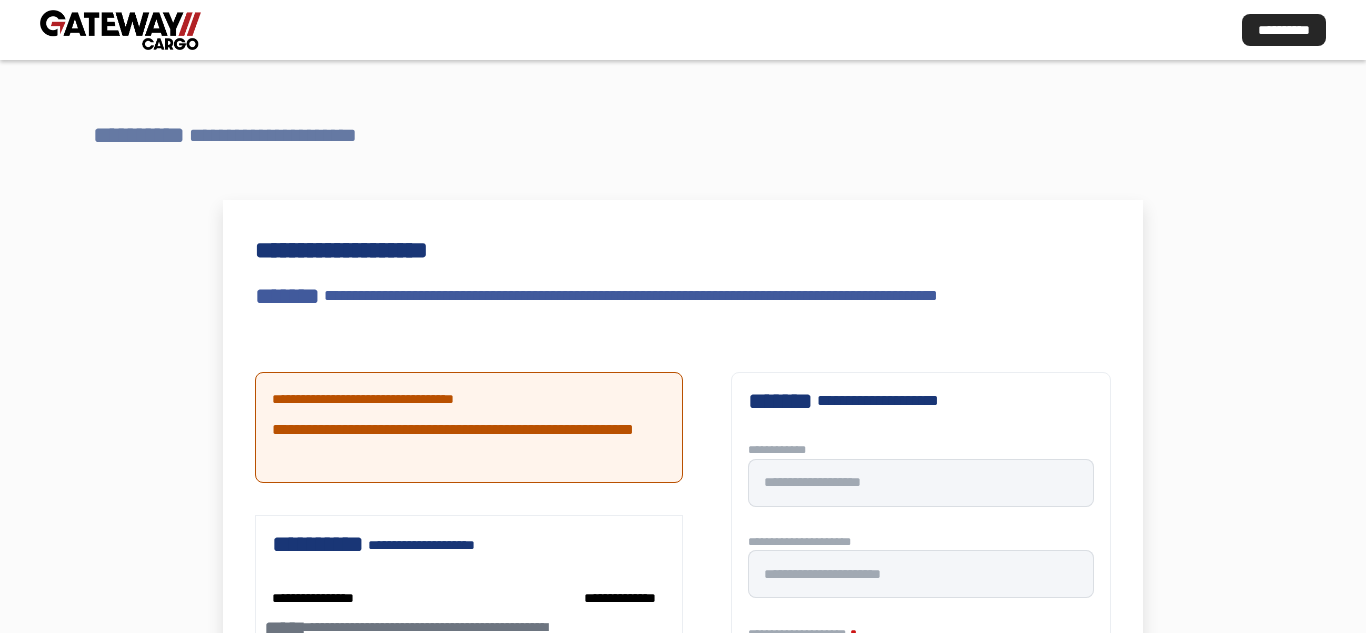 scroll, scrollTop: 0, scrollLeft: 0, axis: both 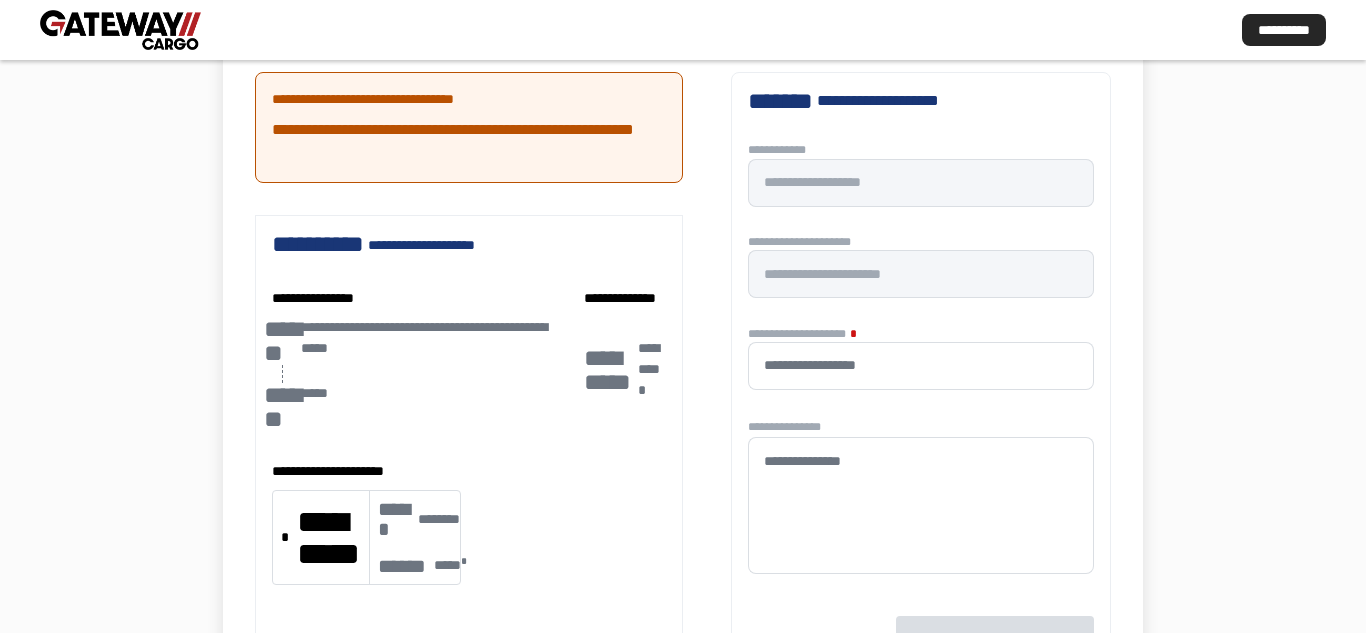 click at bounding box center [120, 30] 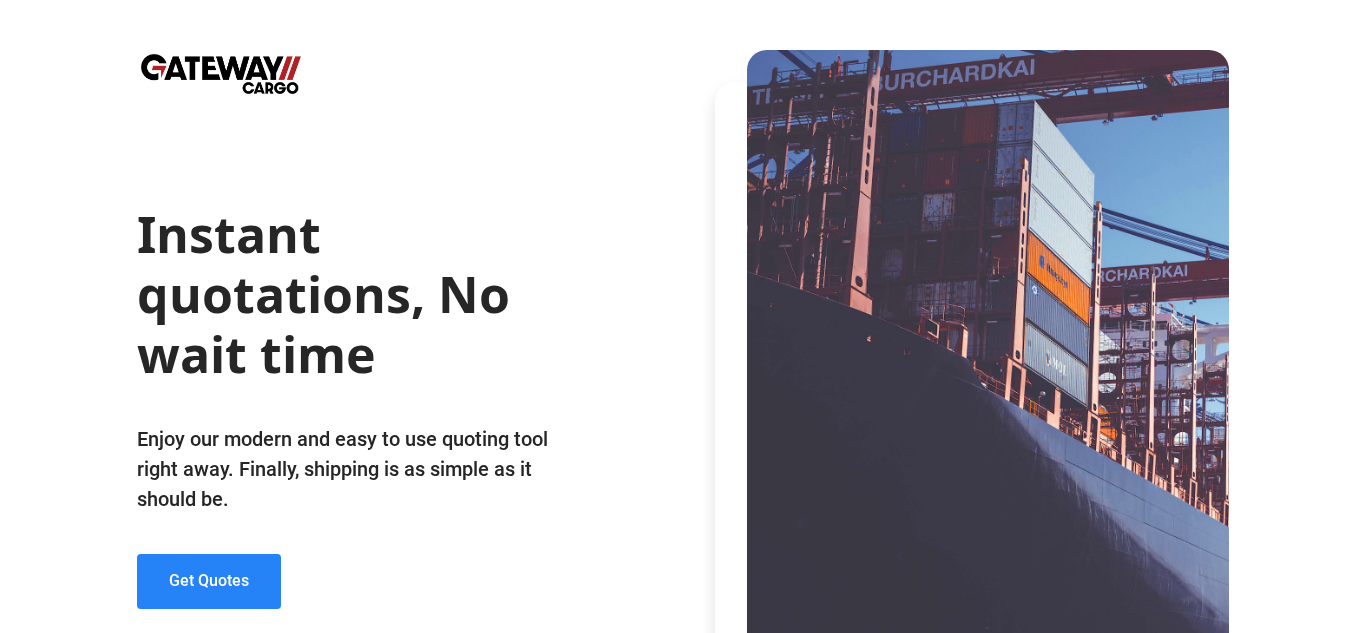 click on "Get Quotes" 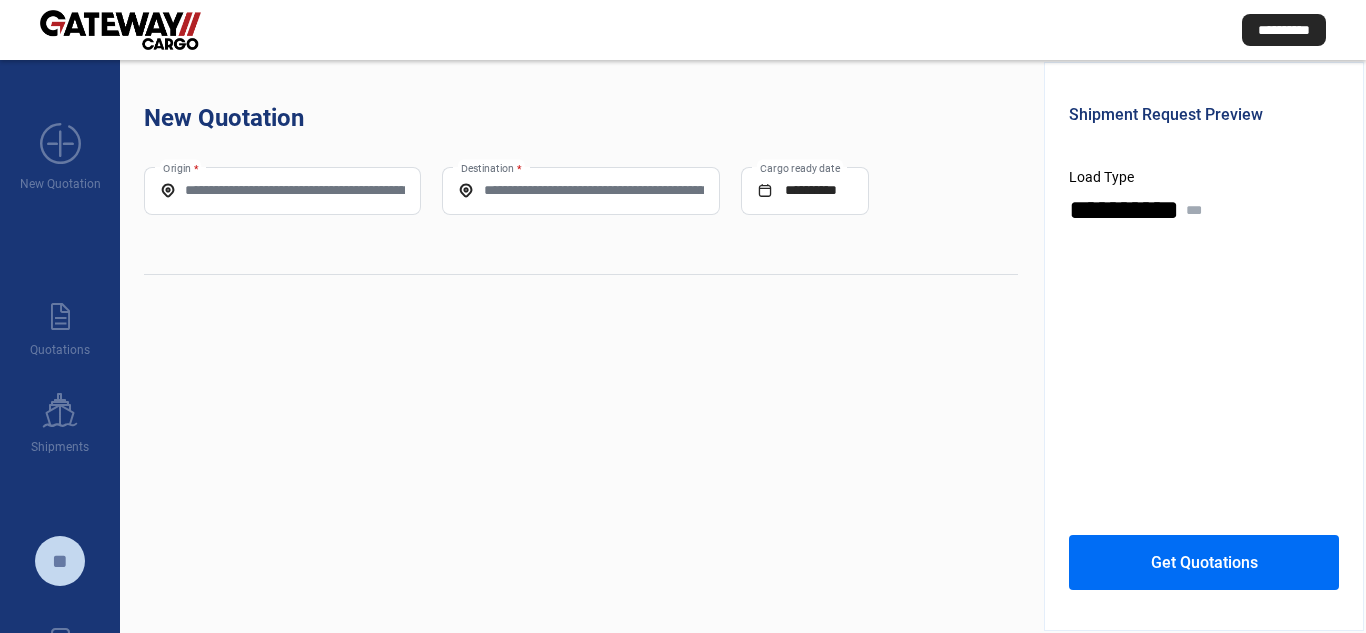 click on "Origin *" at bounding box center [282, 190] 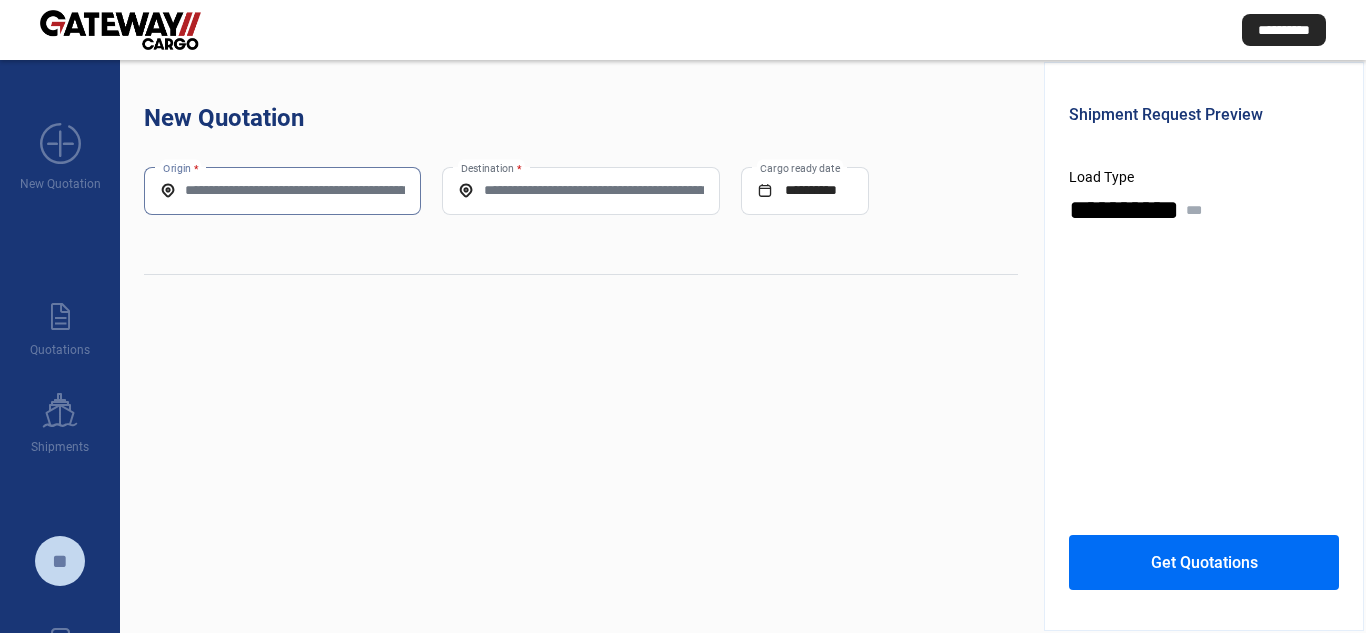 paste on "**********" 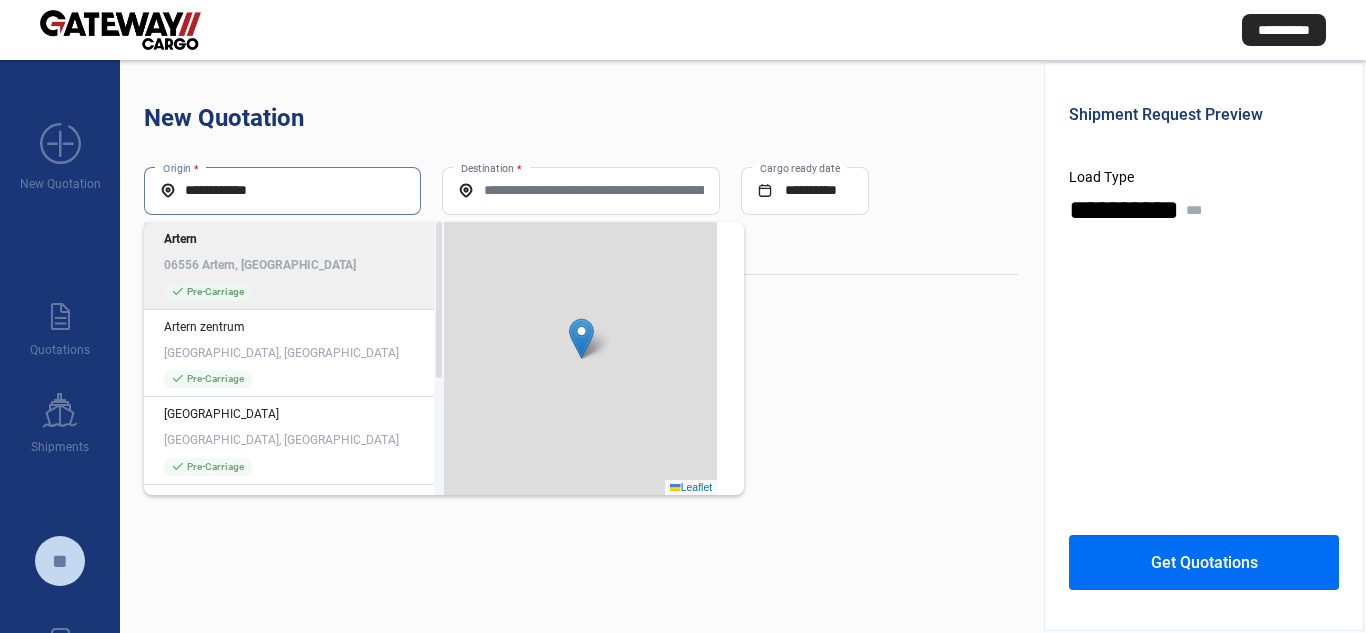click on "Artern 06556 Artern, [GEOGRAPHIC_DATA] check_mark  Pre-Carriage" 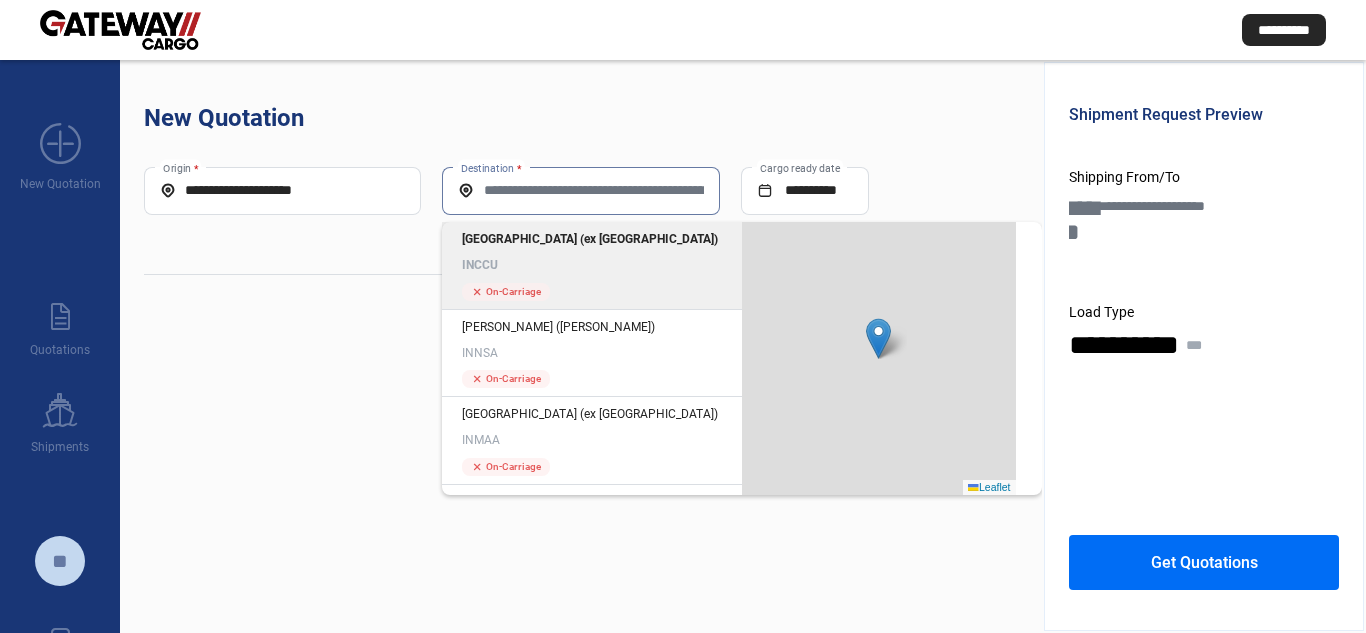 drag, startPoint x: 561, startPoint y: 197, endPoint x: 563, endPoint y: 239, distance: 42.047592 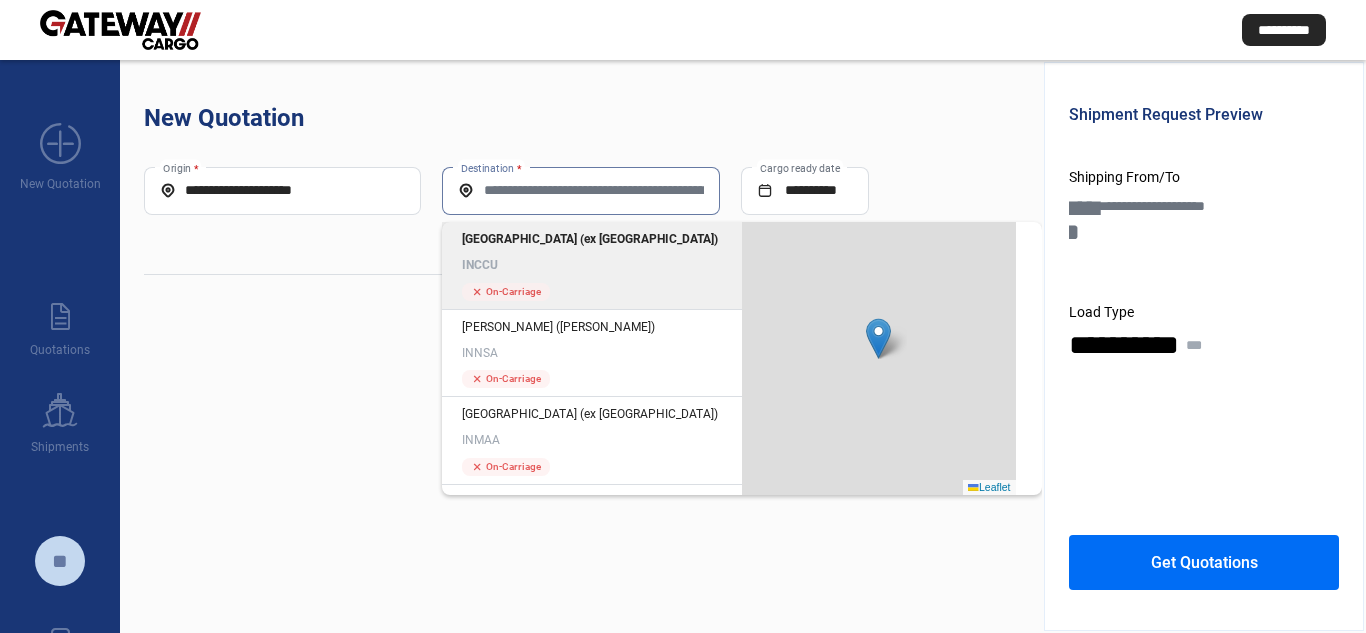 click on "Destination *" at bounding box center [580, 190] 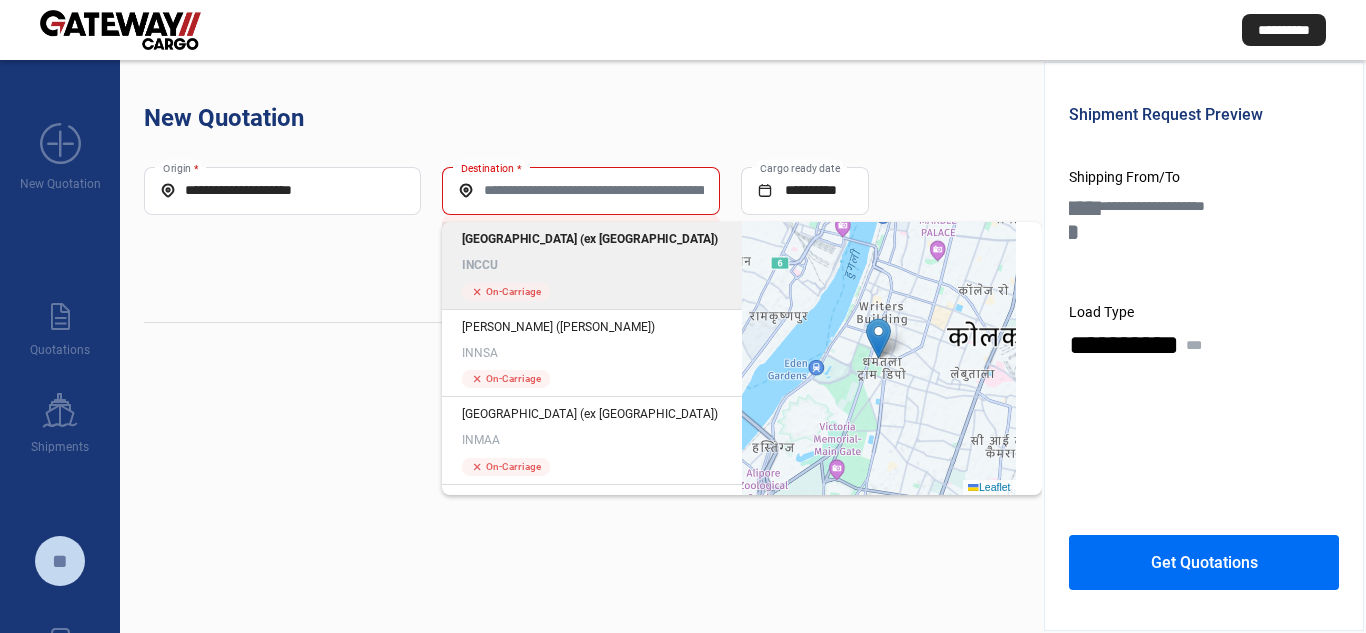 click on "cross  On-Carriage" 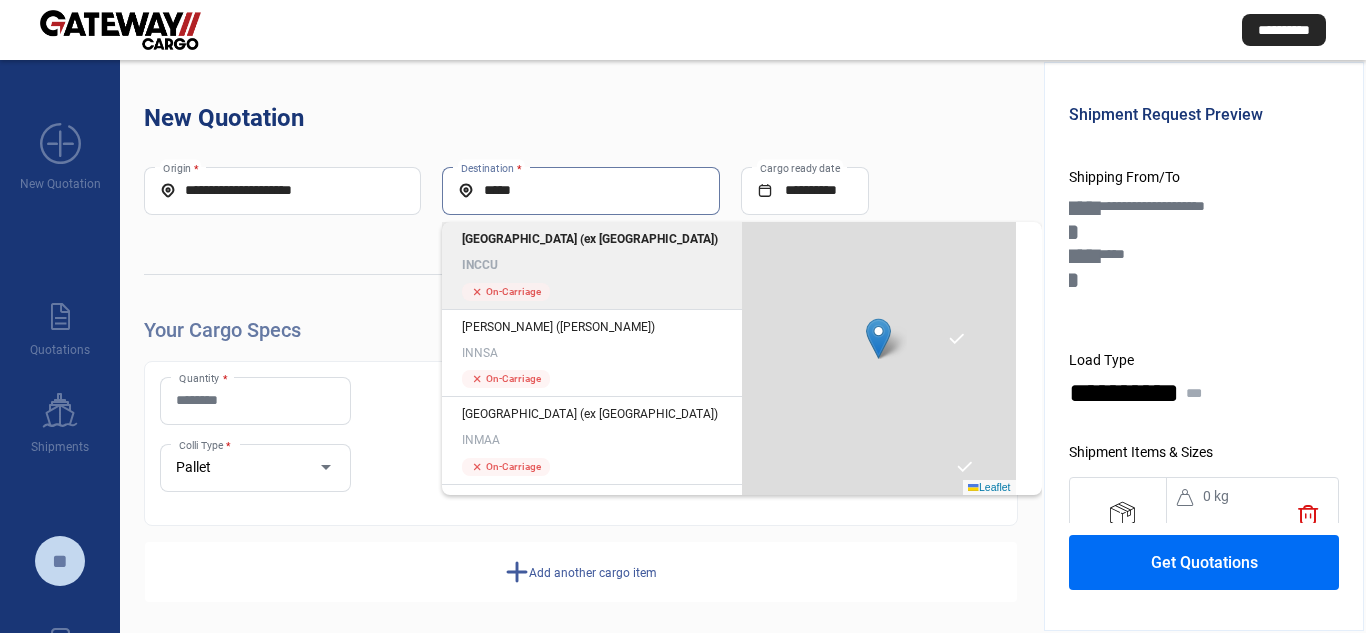 click on "*****" at bounding box center (580, 190) 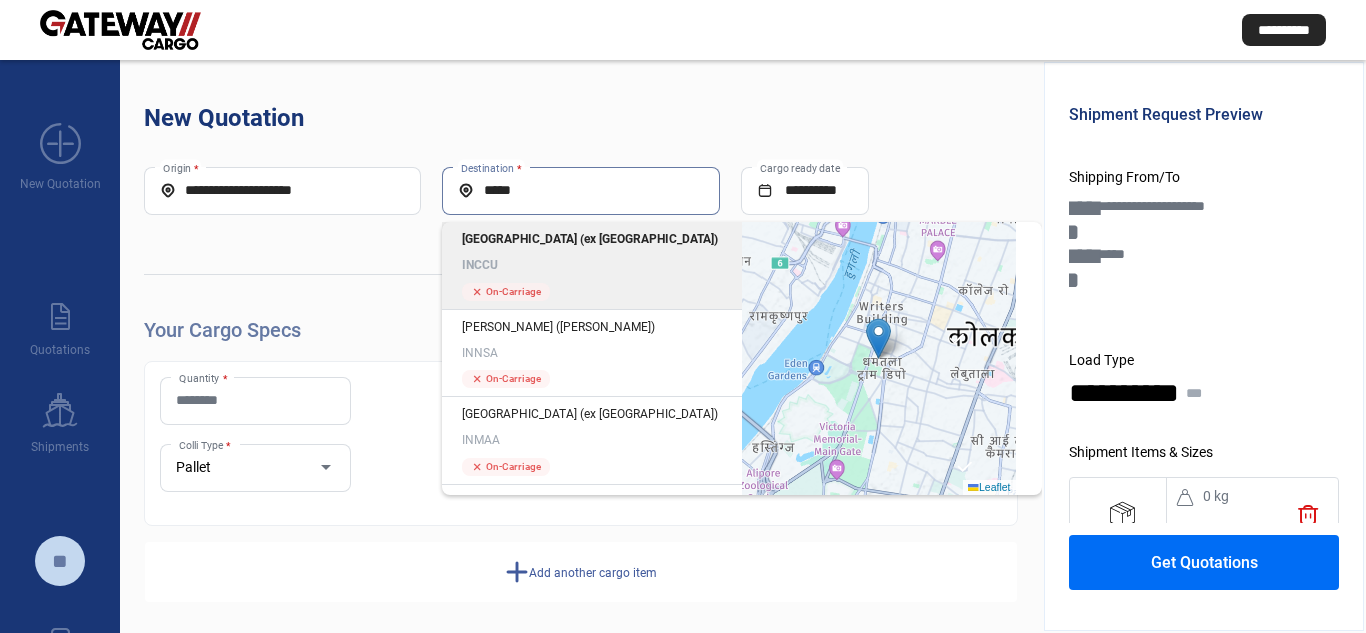 click on "*****" at bounding box center [580, 190] 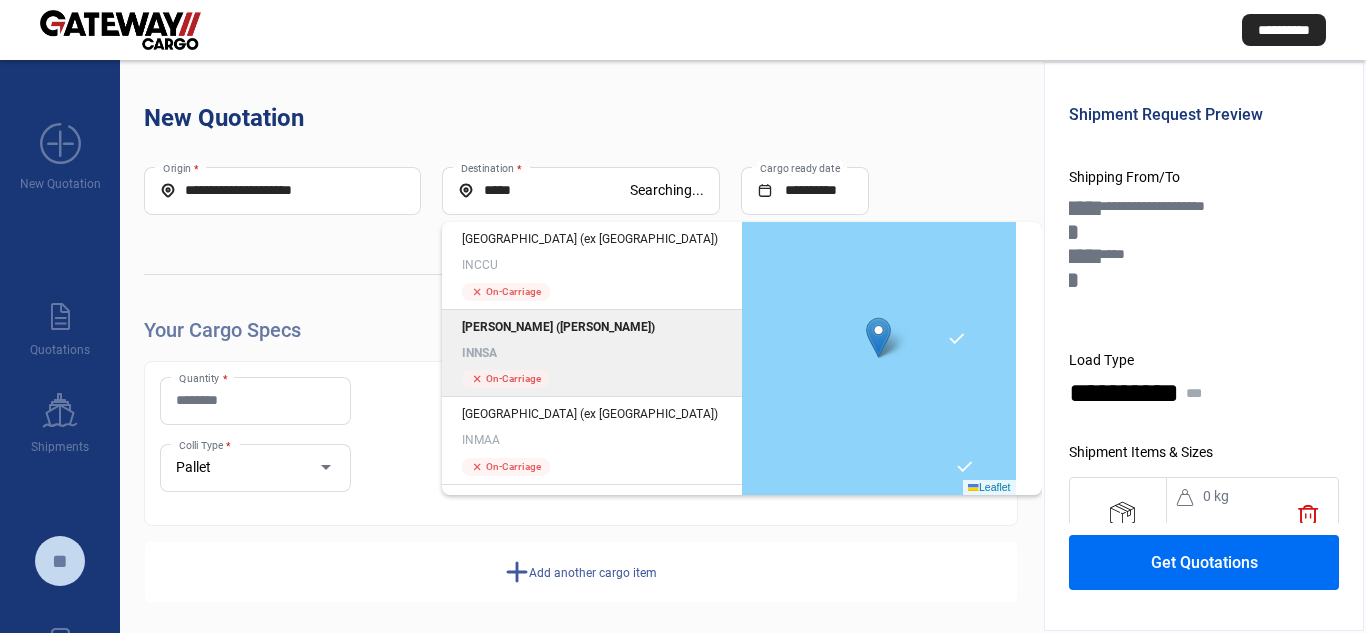 click on "INNSA" 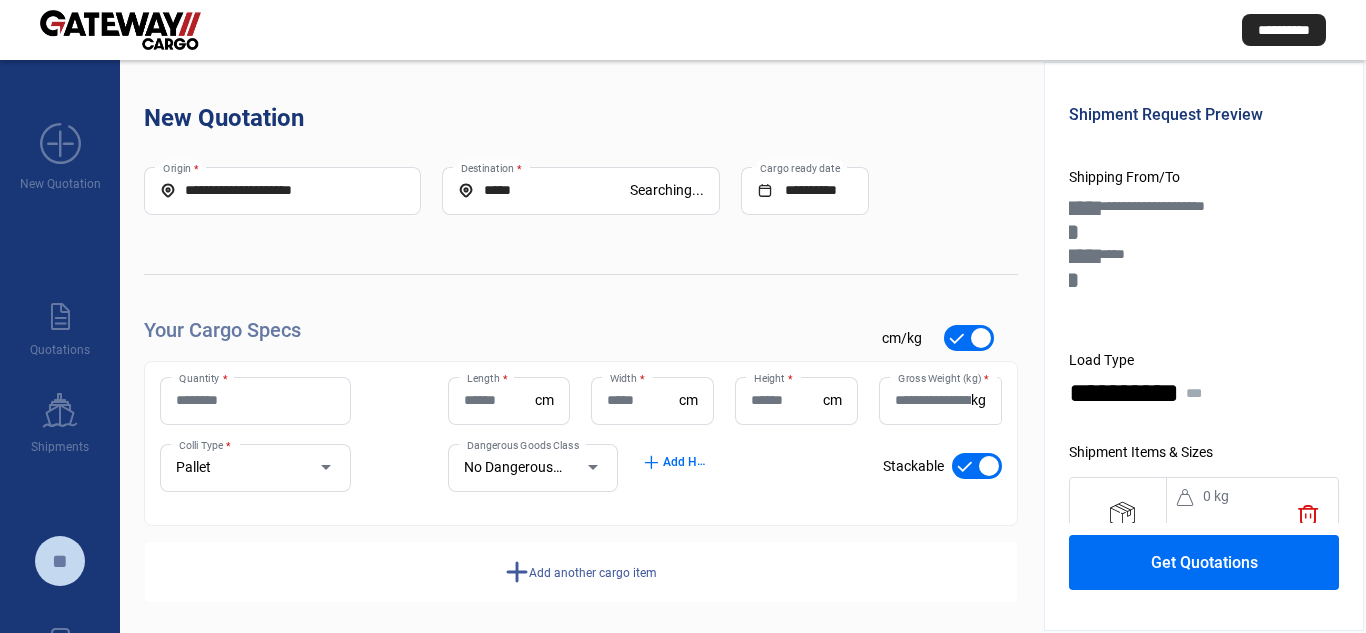 click on "Quantity *" at bounding box center [255, 400] 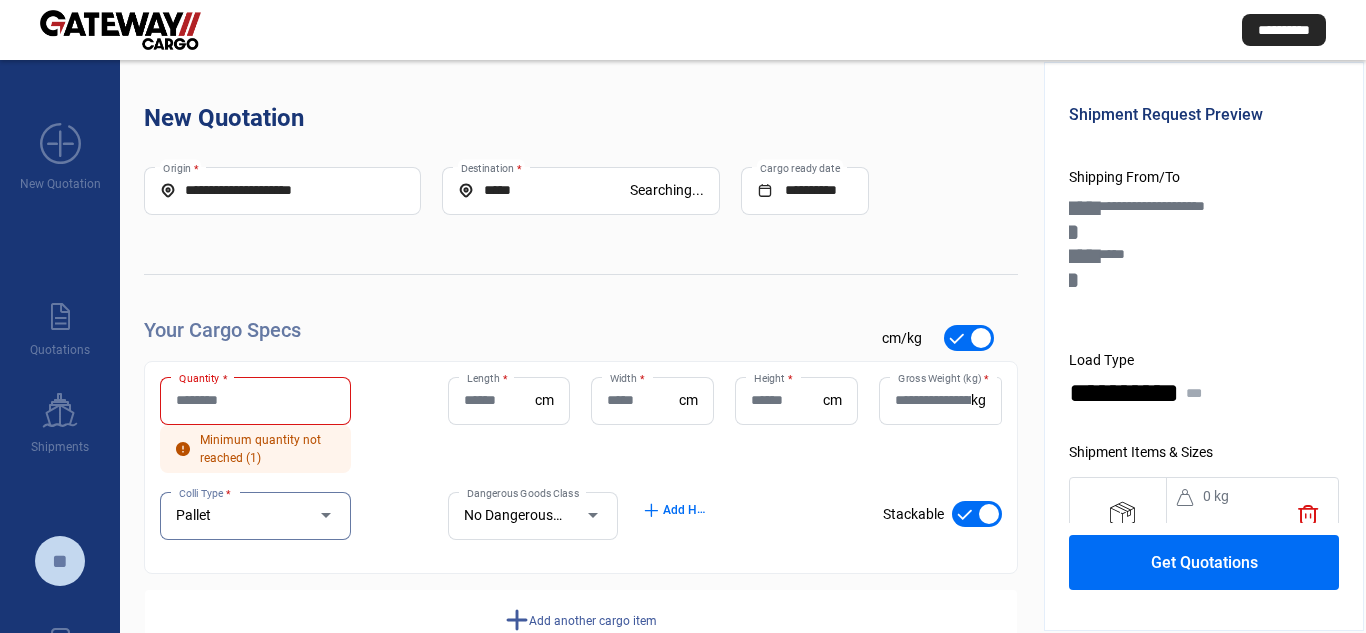 click on "Pallet" at bounding box center (236, 516) 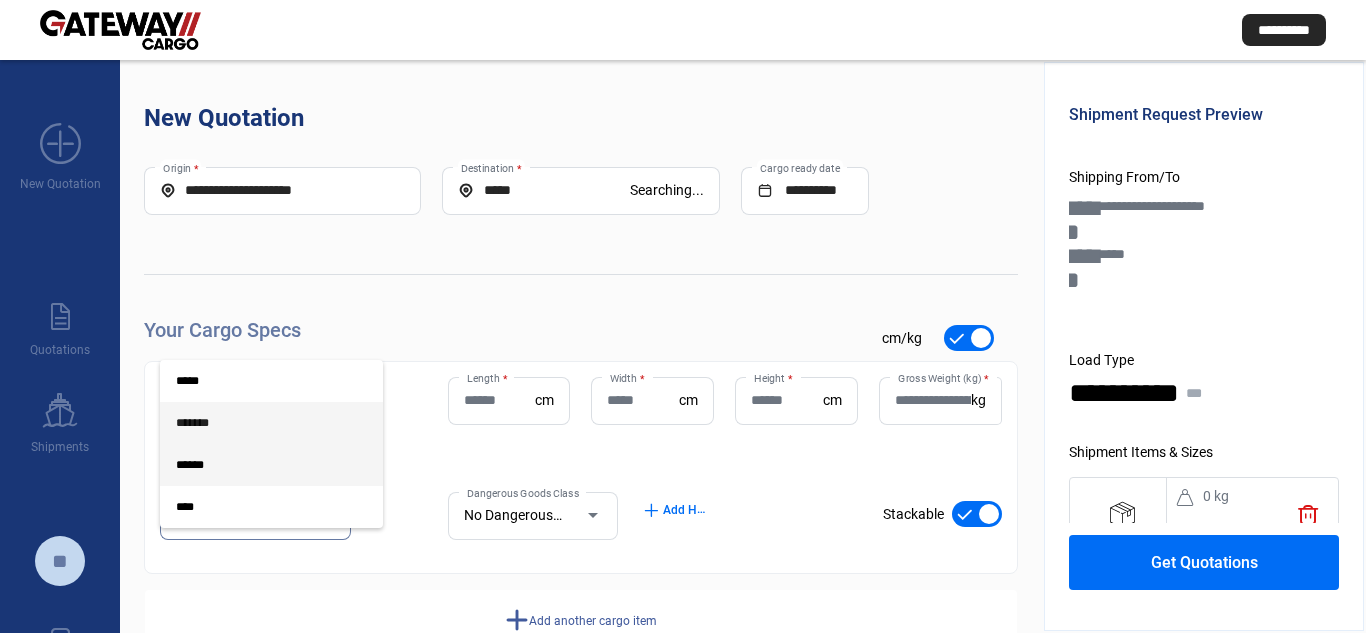 click on "*******" at bounding box center (255, 423) 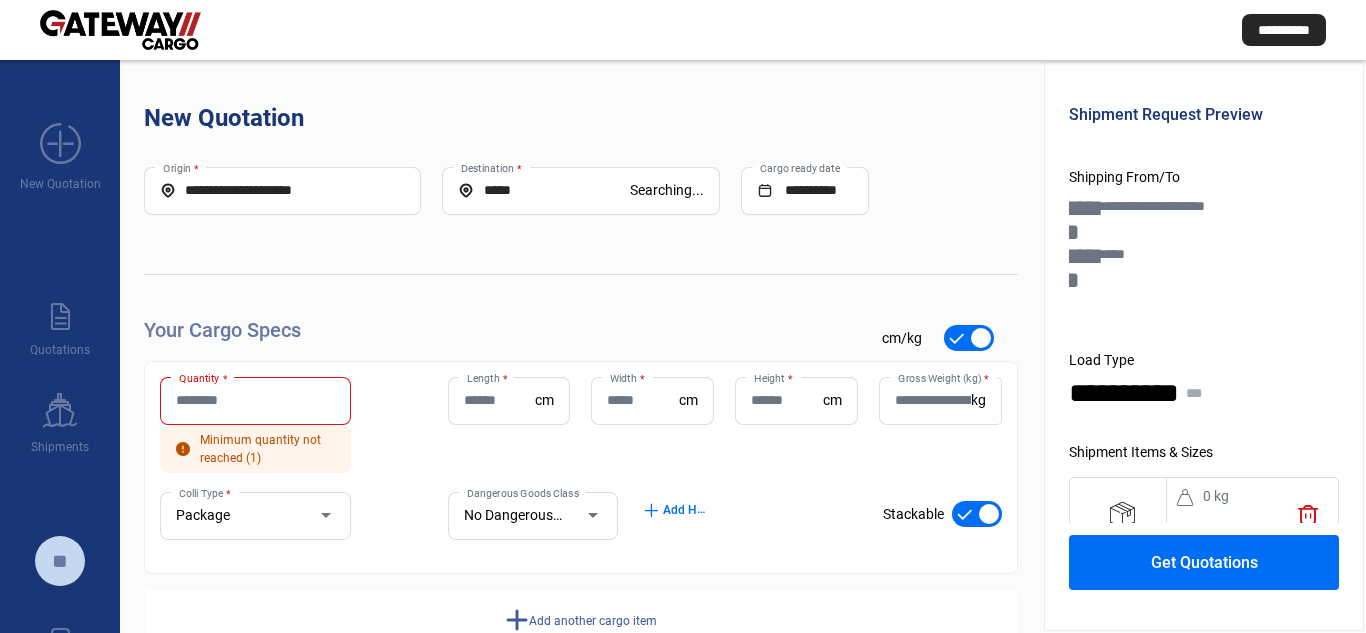 click on "Quantity *" 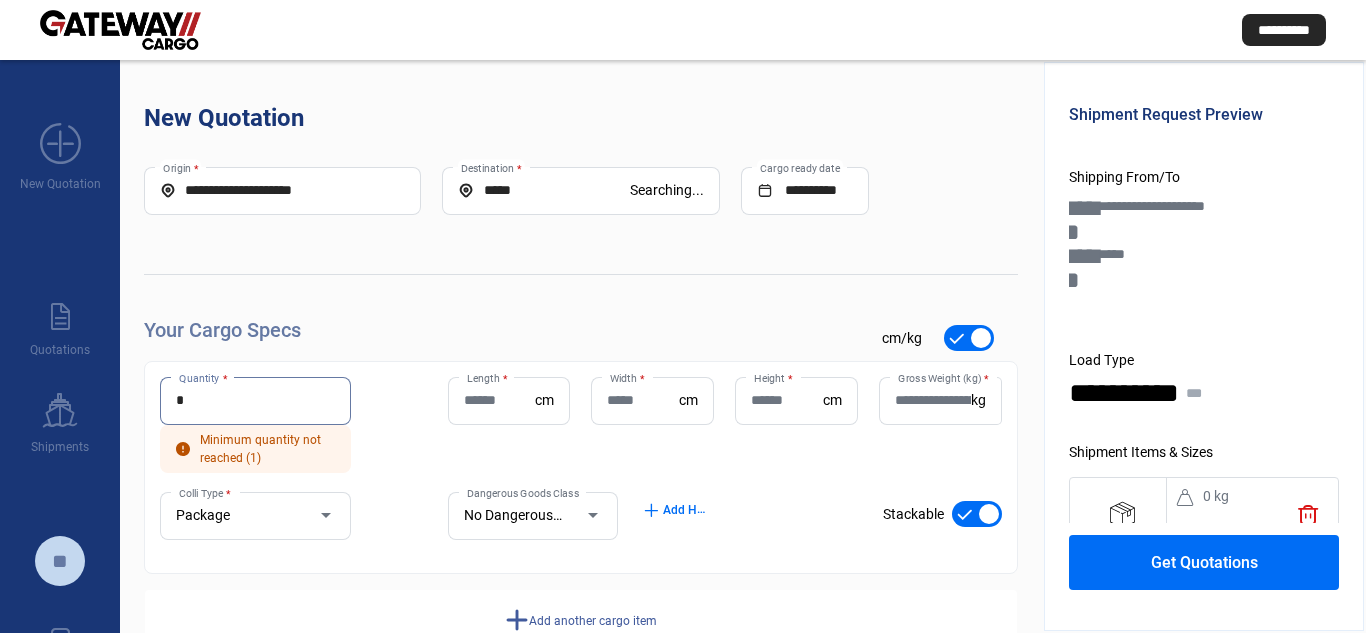 type on "*" 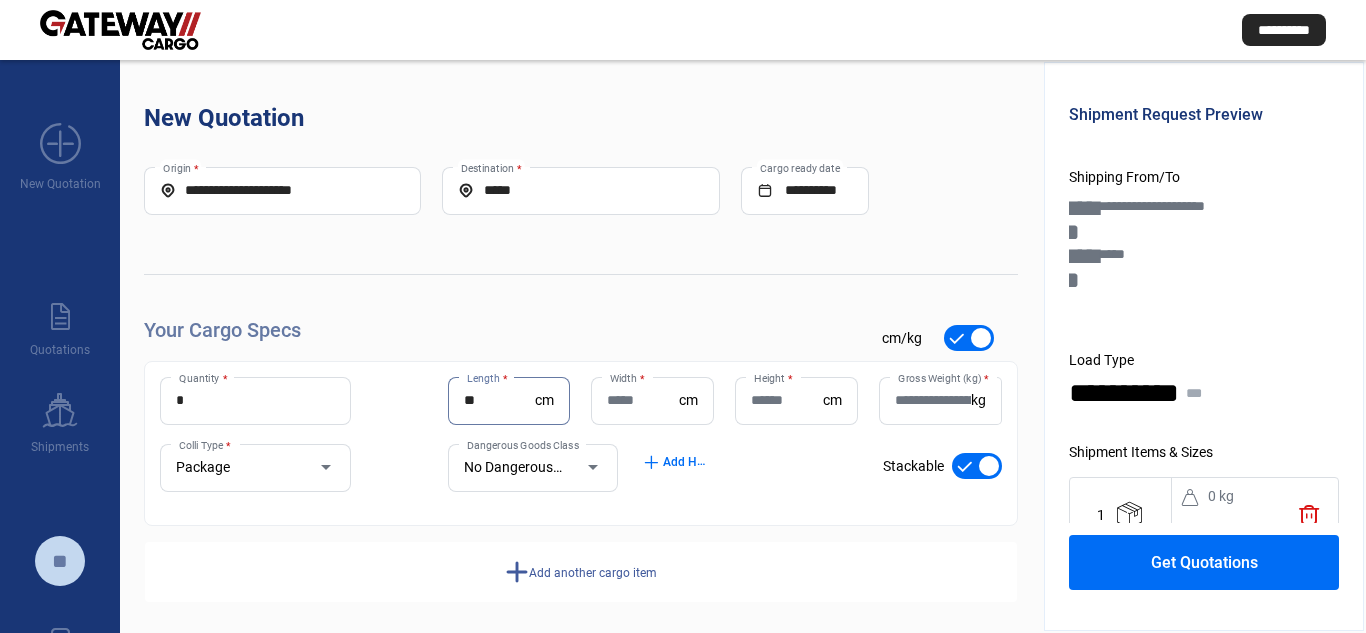 type on "**" 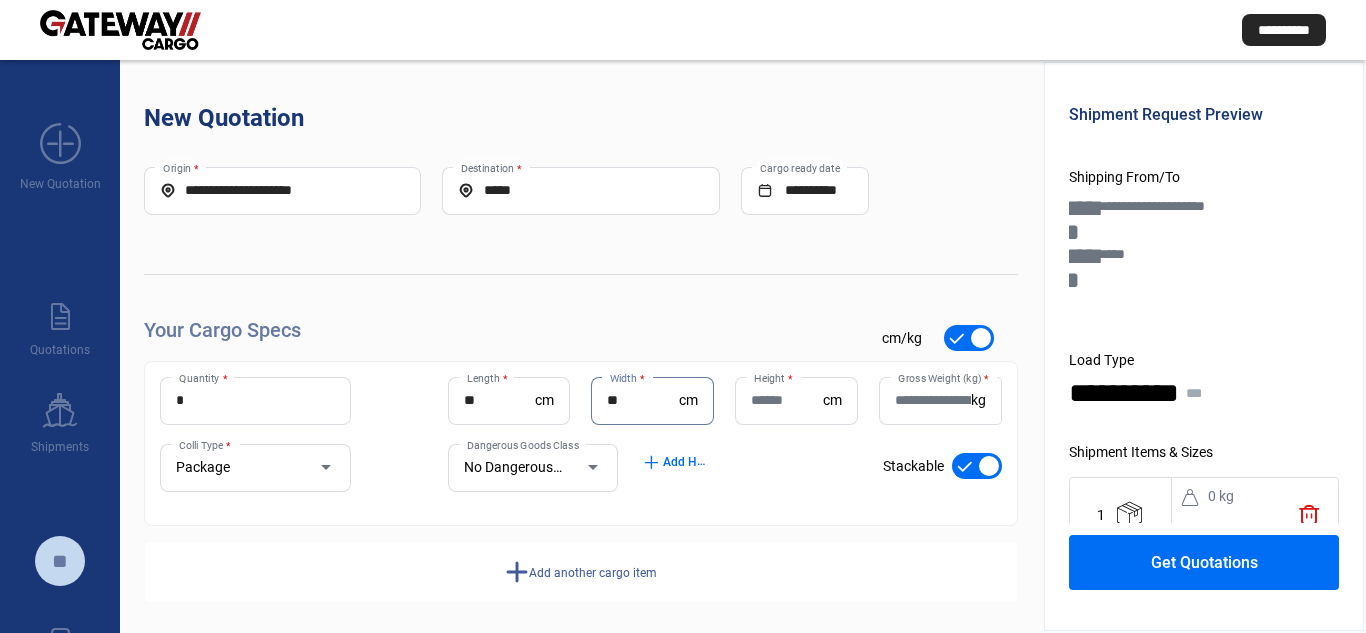 type on "**" 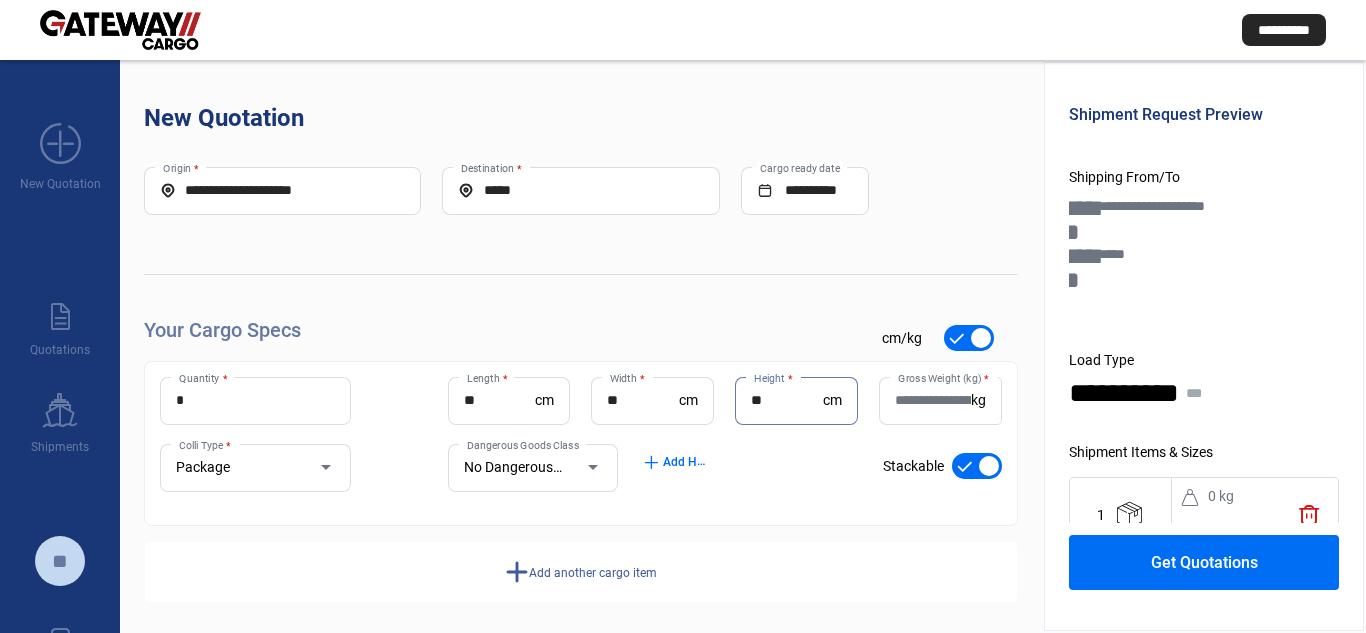 type on "**" 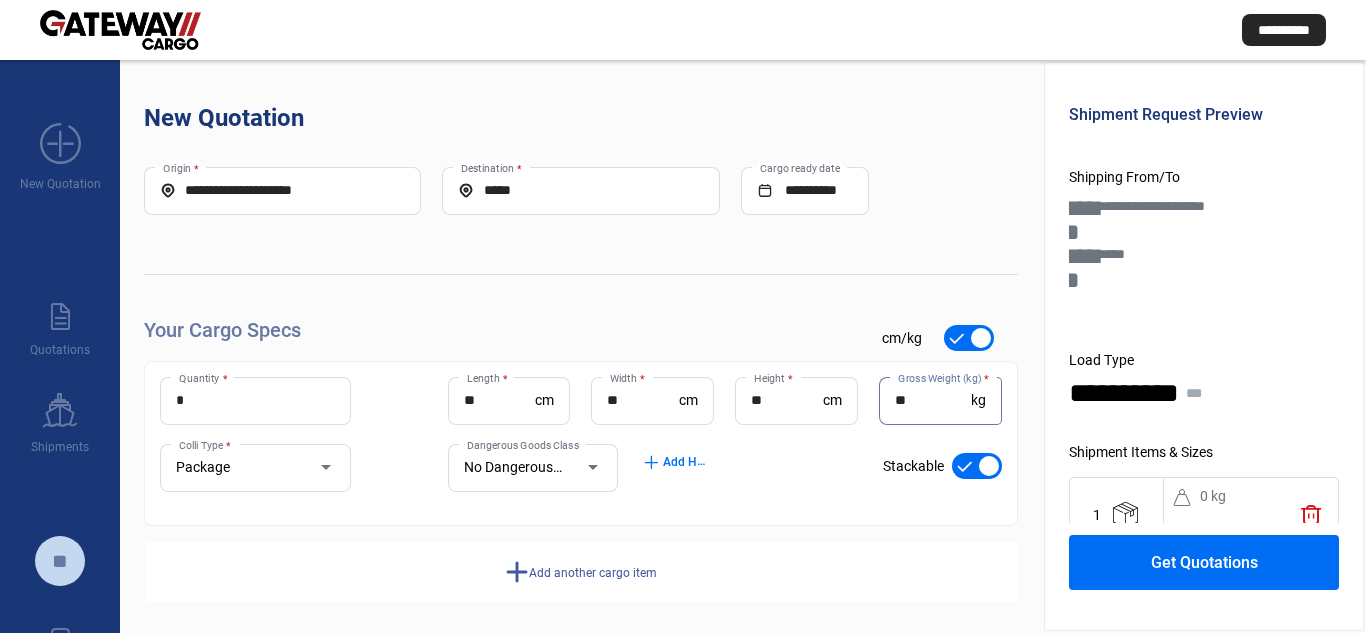 type on "**" 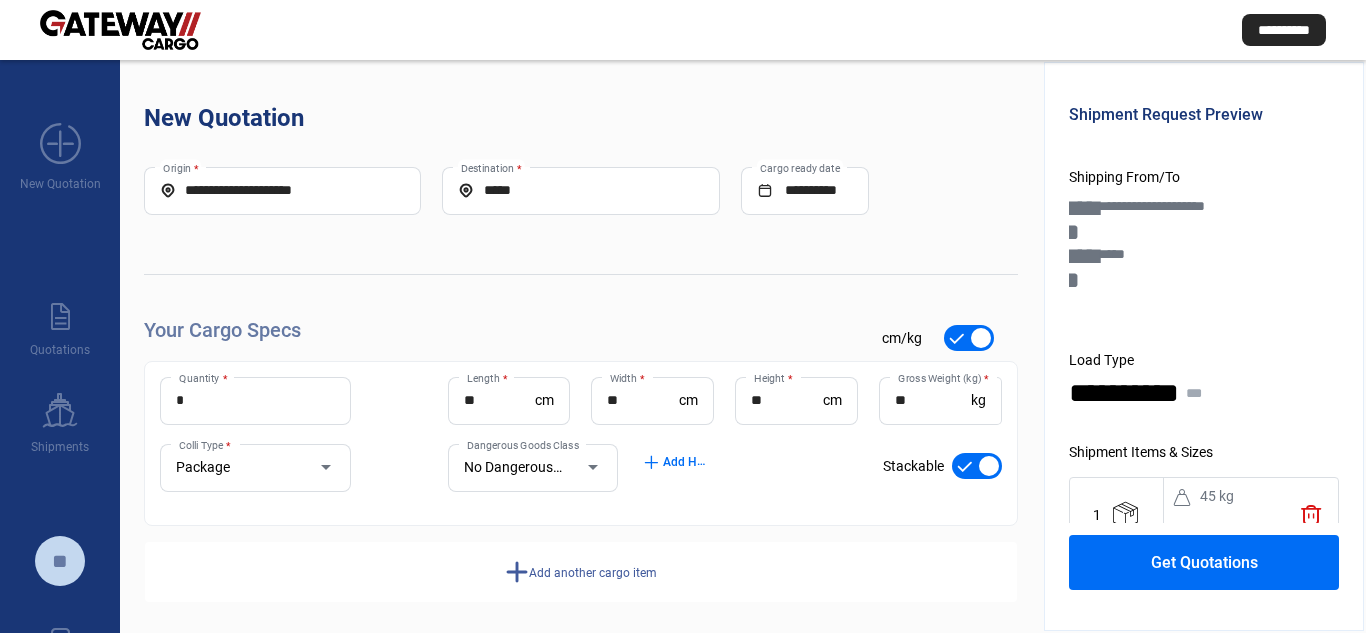 click on "Get Quotations" 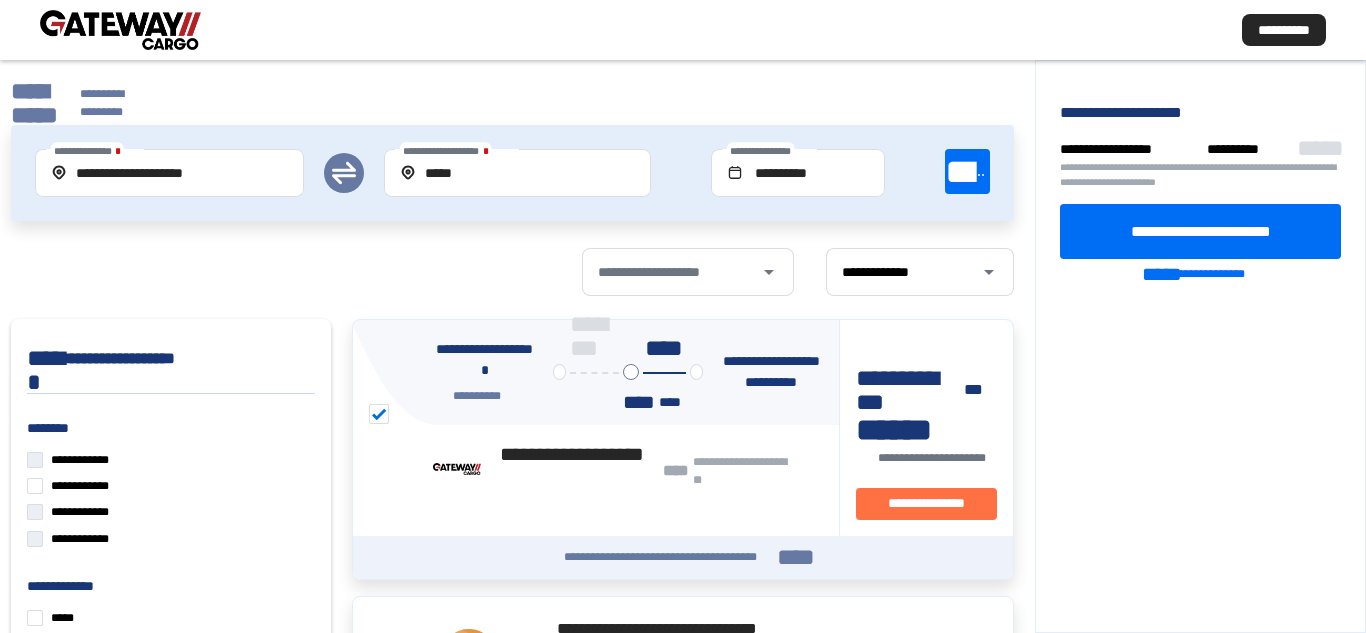 click on "**********" 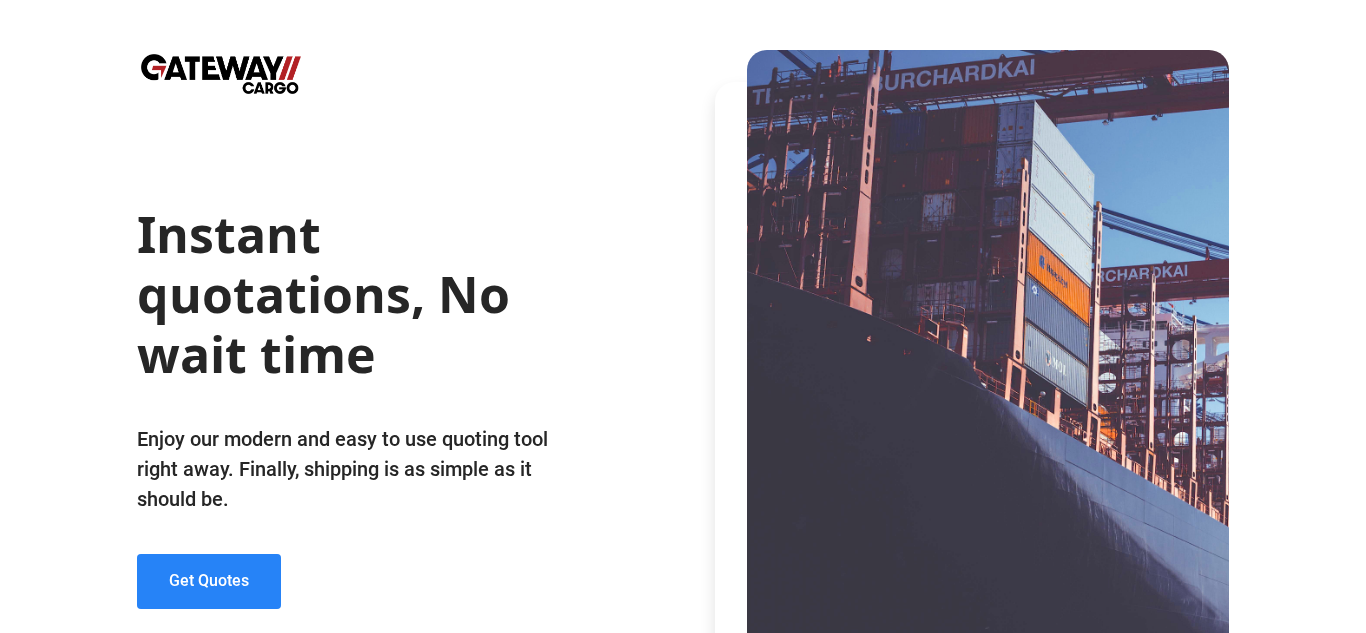 click on "Get Quotes" 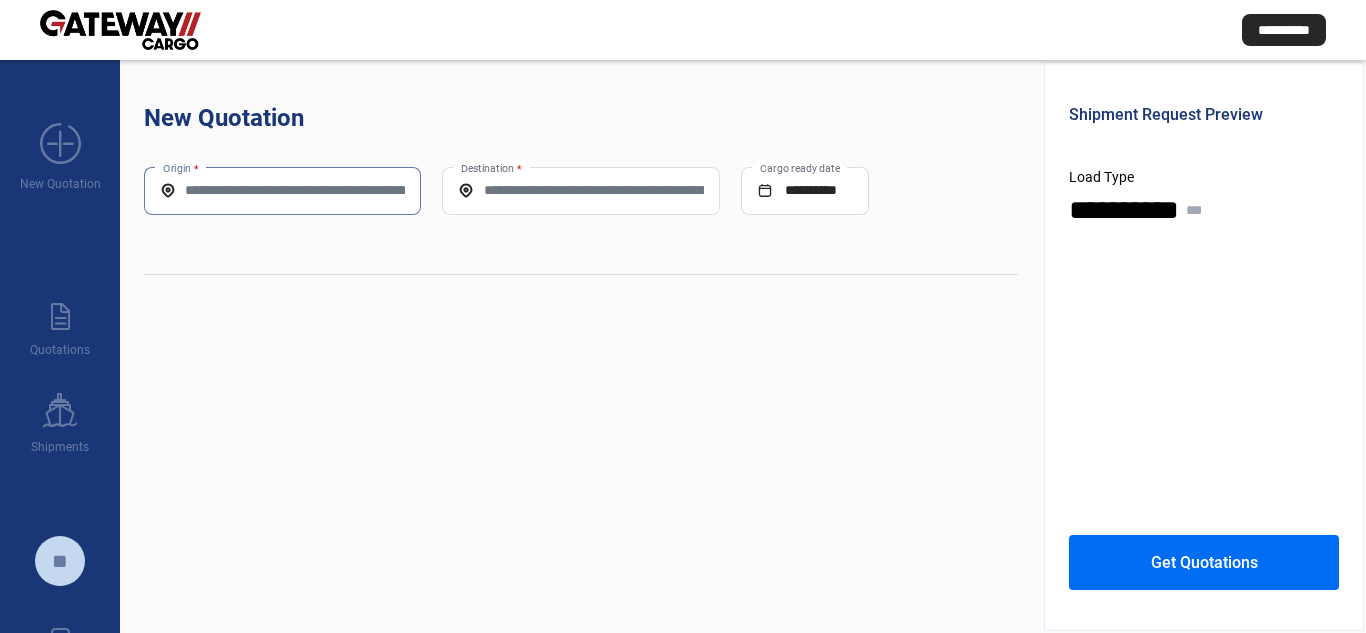 click on "Origin *" at bounding box center (282, 190) 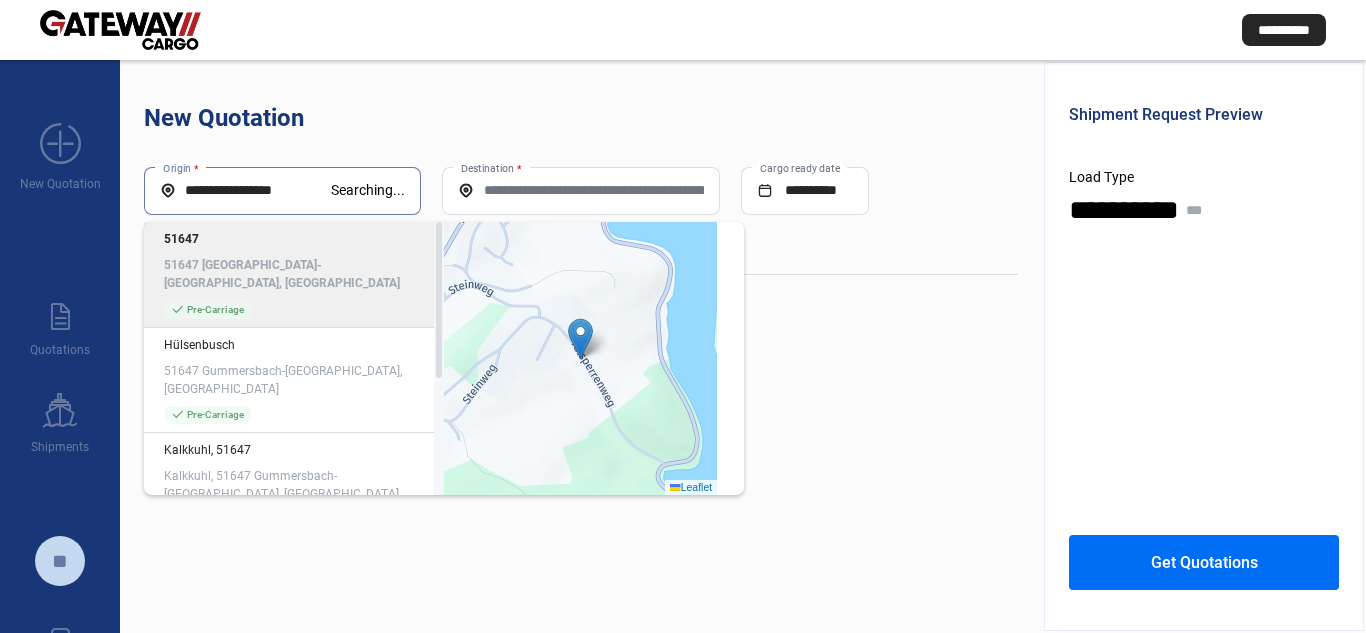 click on "**********" at bounding box center (245, 190) 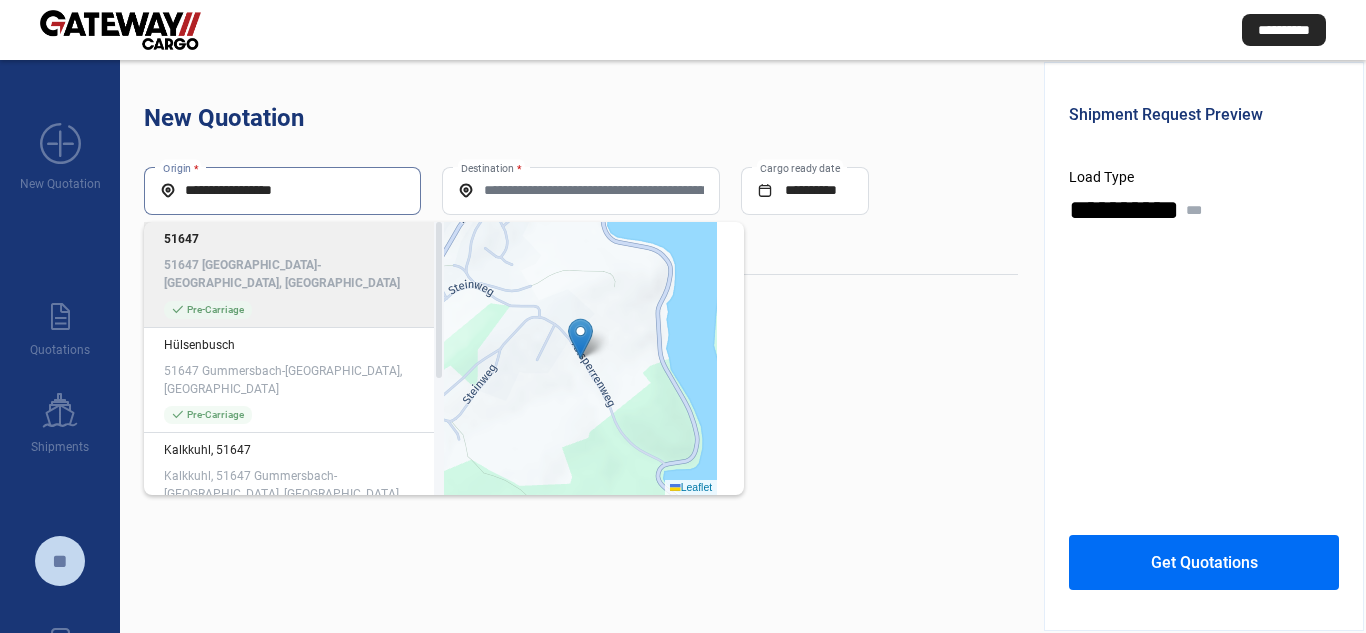 click on "**********" at bounding box center (282, 190) 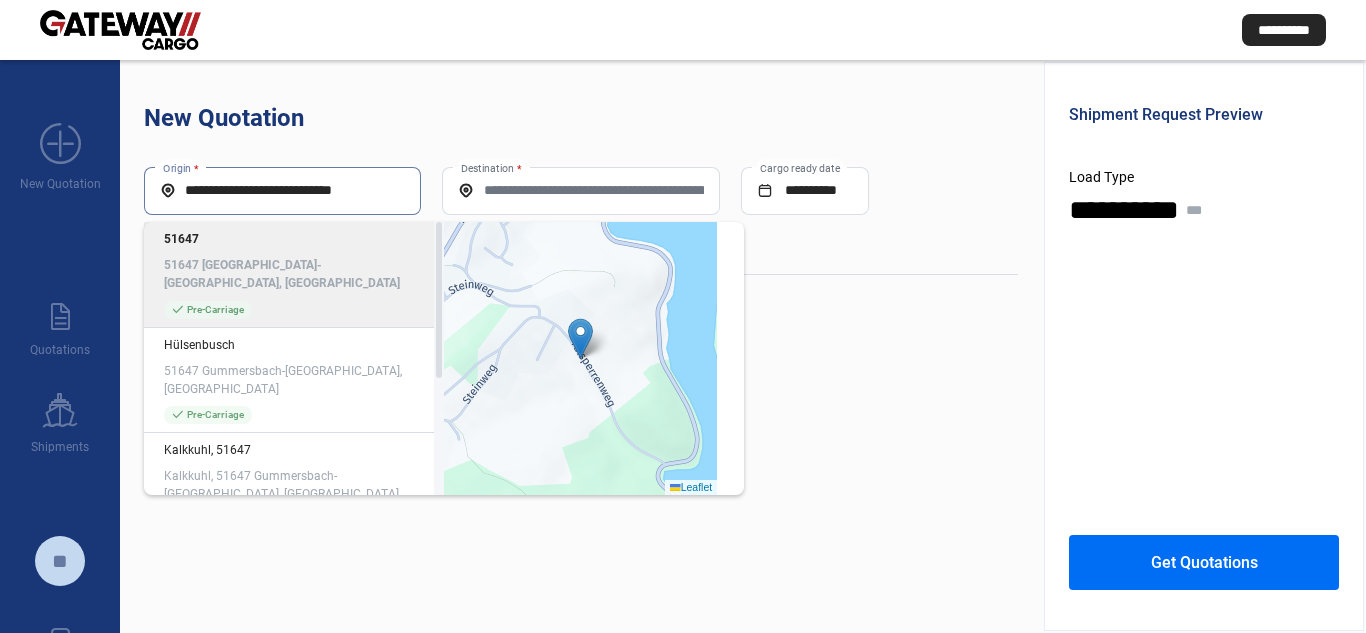 scroll, scrollTop: 0, scrollLeft: 28, axis: horizontal 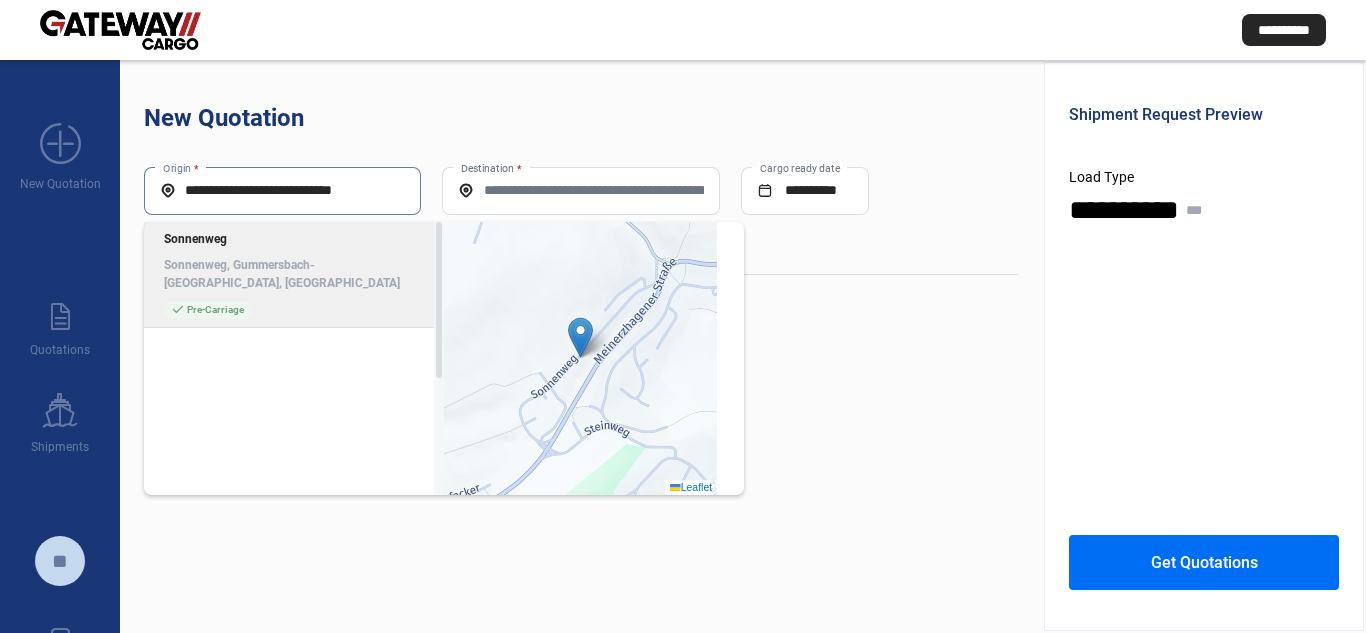 click on "Sonnenweg, Gummersbach-[GEOGRAPHIC_DATA], [GEOGRAPHIC_DATA]" 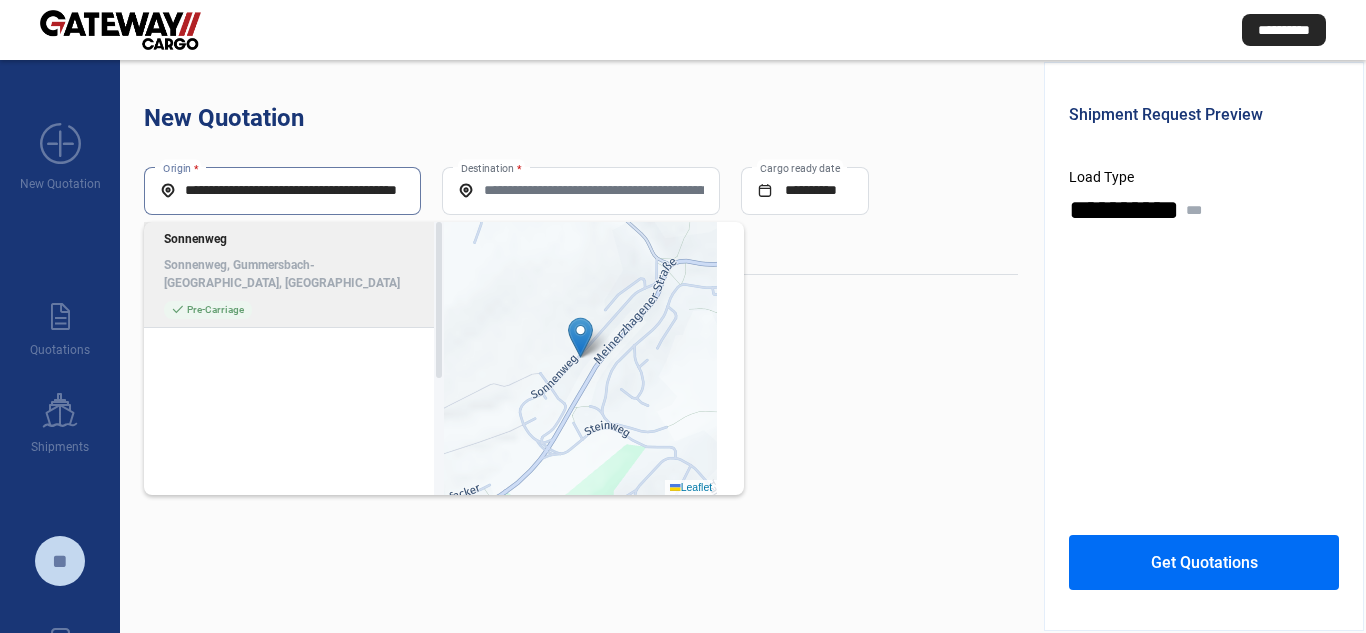 scroll, scrollTop: 0, scrollLeft: 0, axis: both 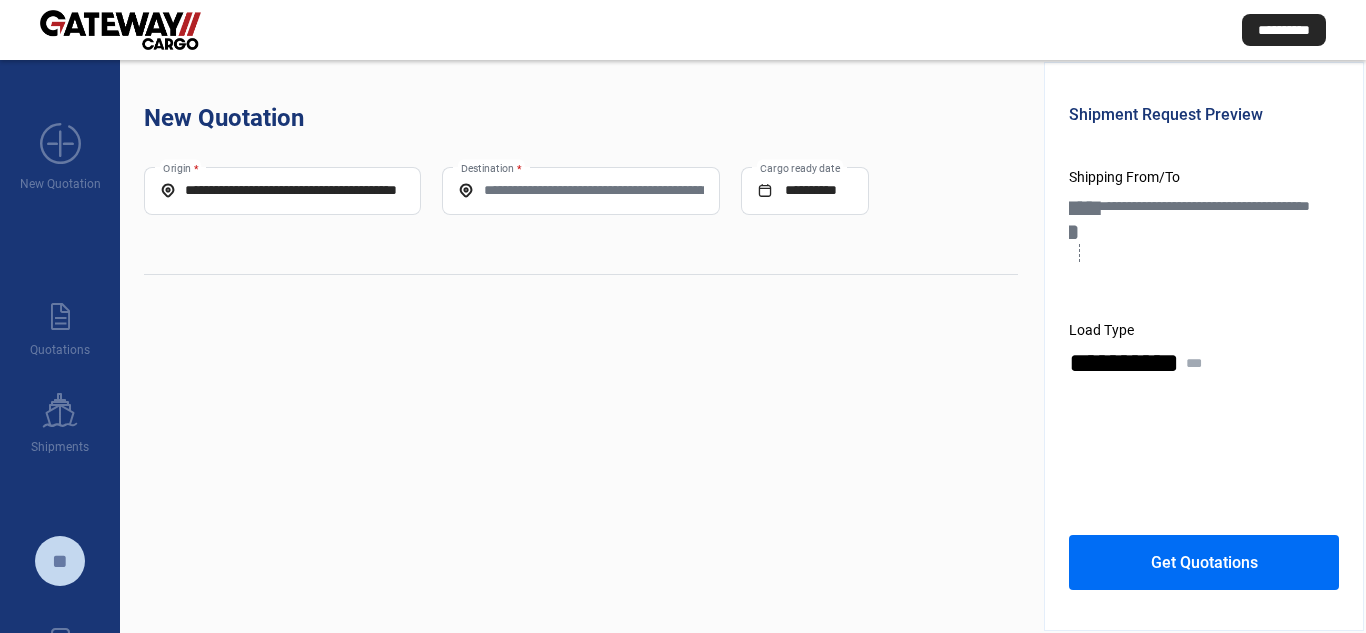 click on "Destination *" 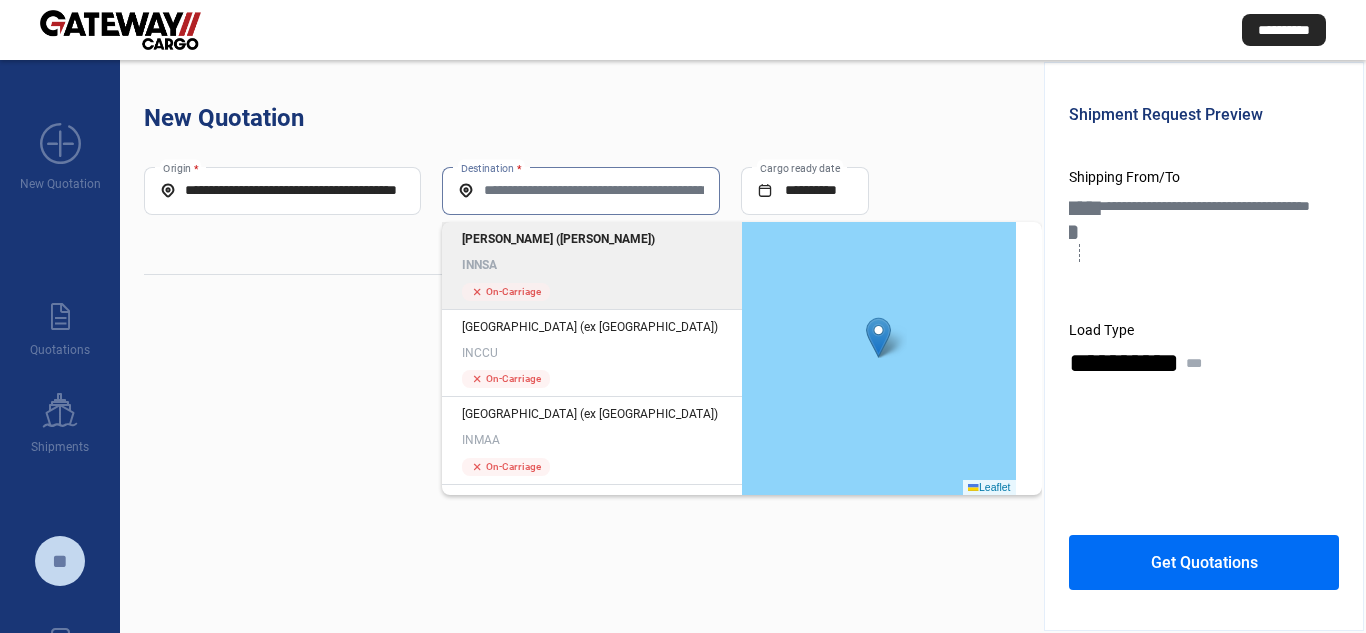 click on "[PERSON_NAME] ([PERSON_NAME]) INNSA" 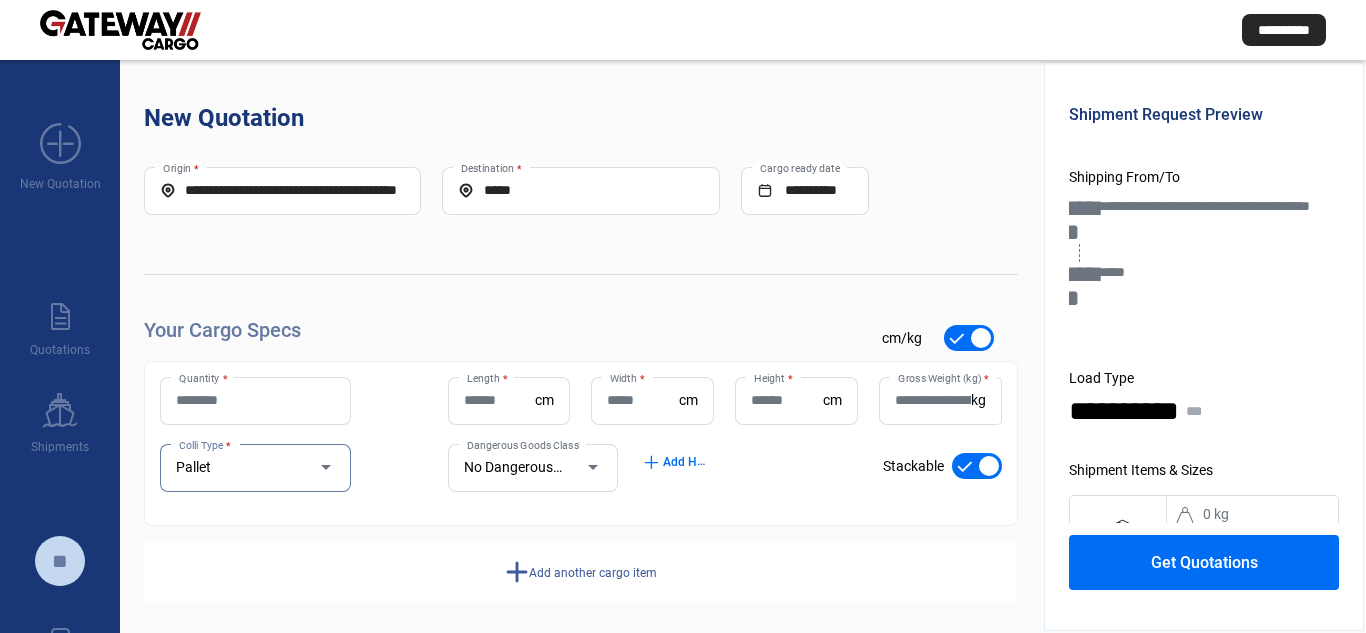 click on "Pallet" at bounding box center [236, 468] 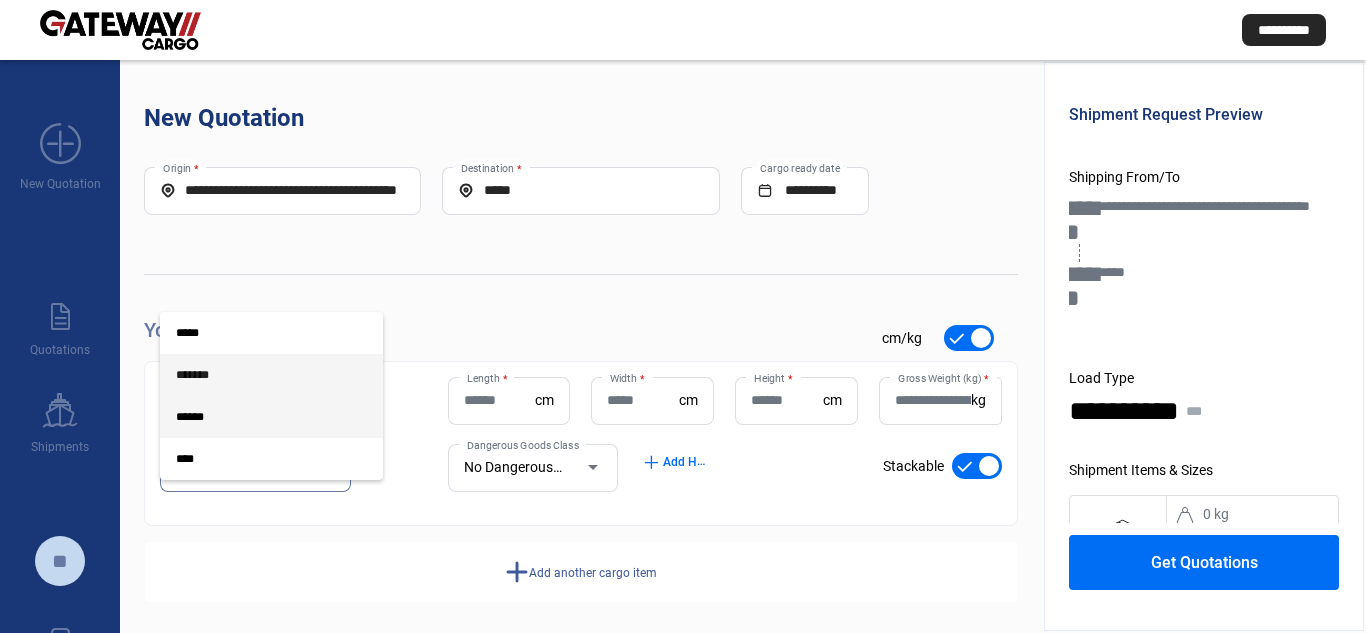 click on "*******" at bounding box center (255, 375) 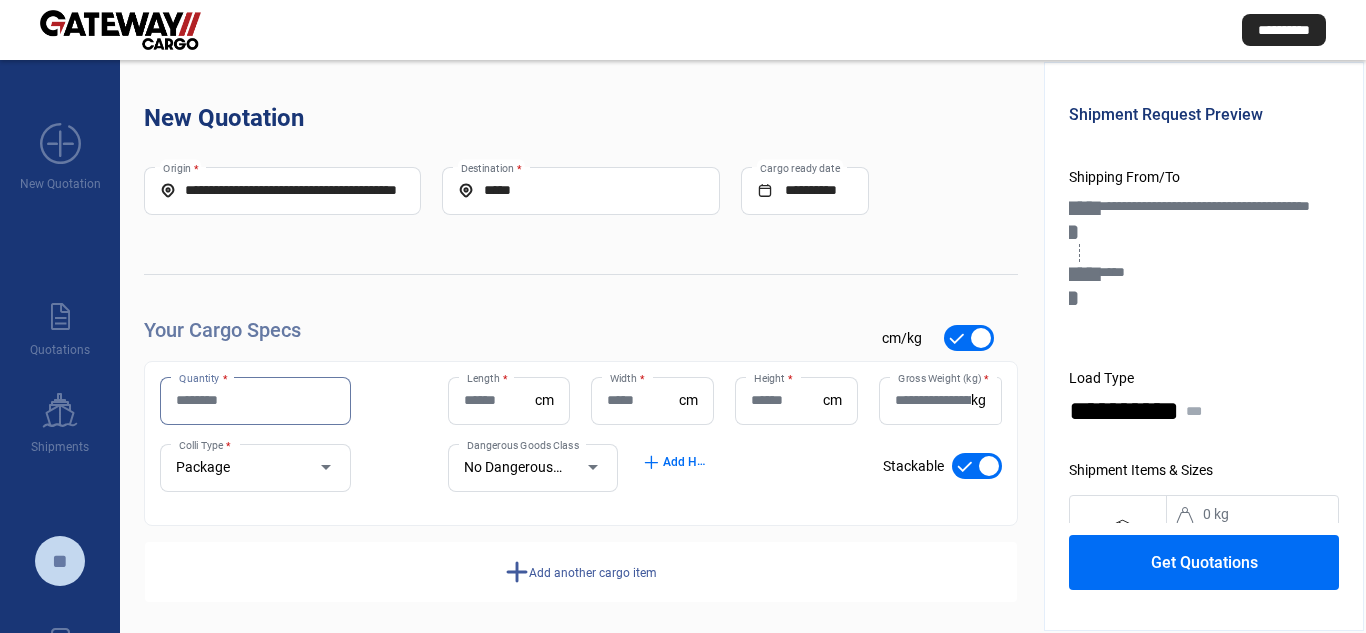 click on "Quantity *" at bounding box center [255, 400] 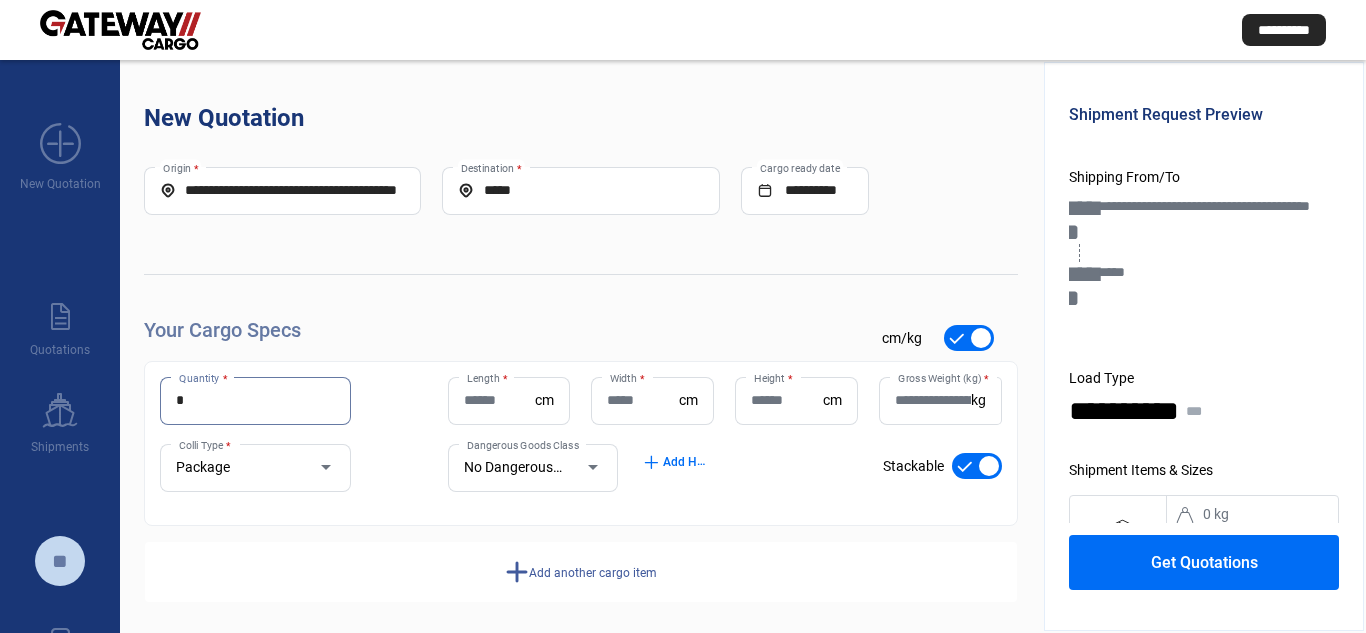 type on "*" 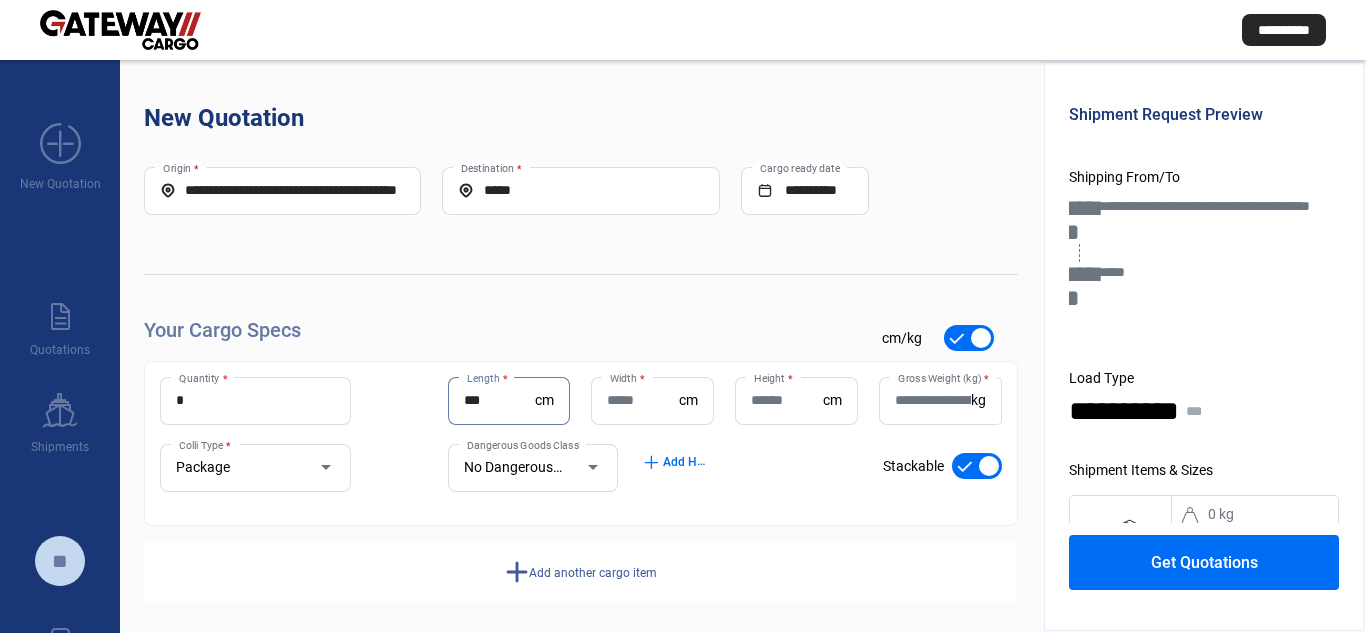 type on "***" 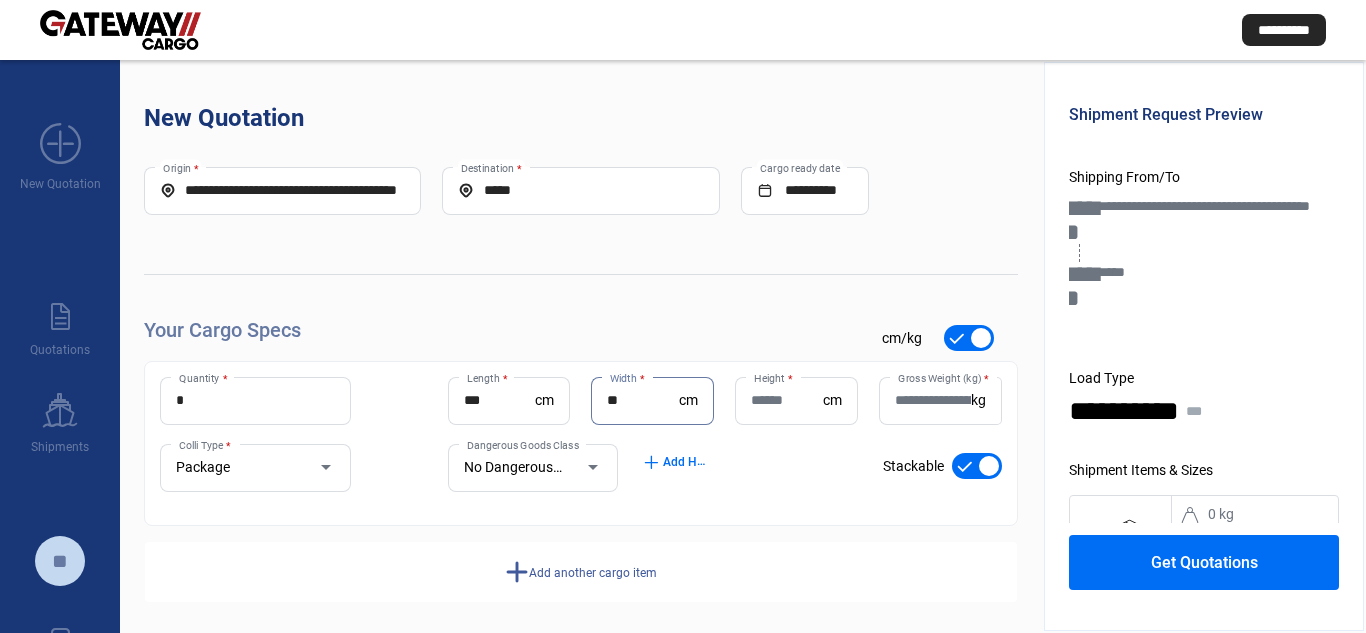 type on "**" 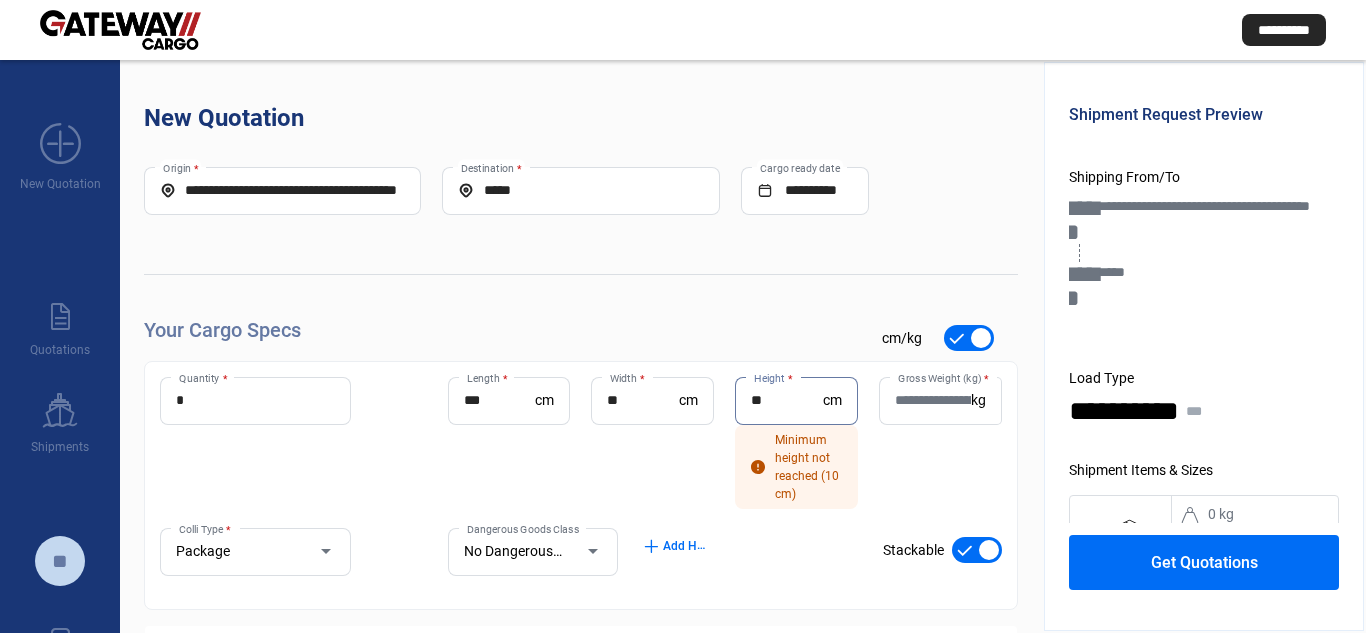 type on "**" 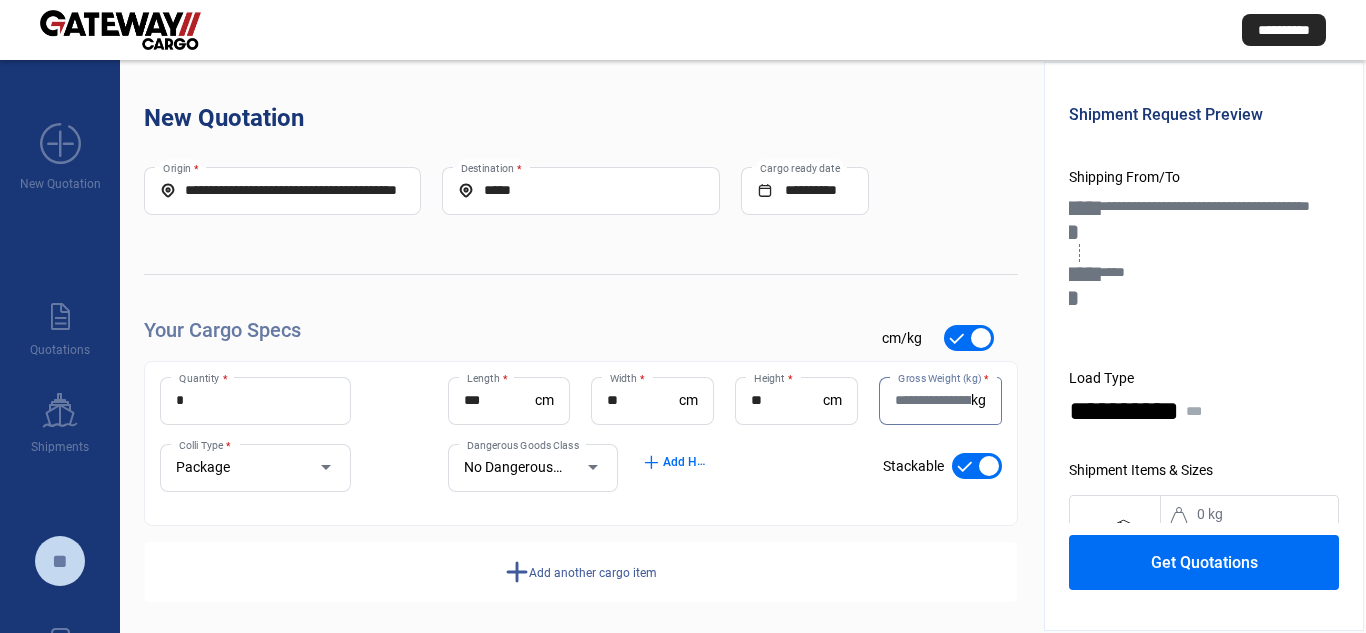 paste on "****" 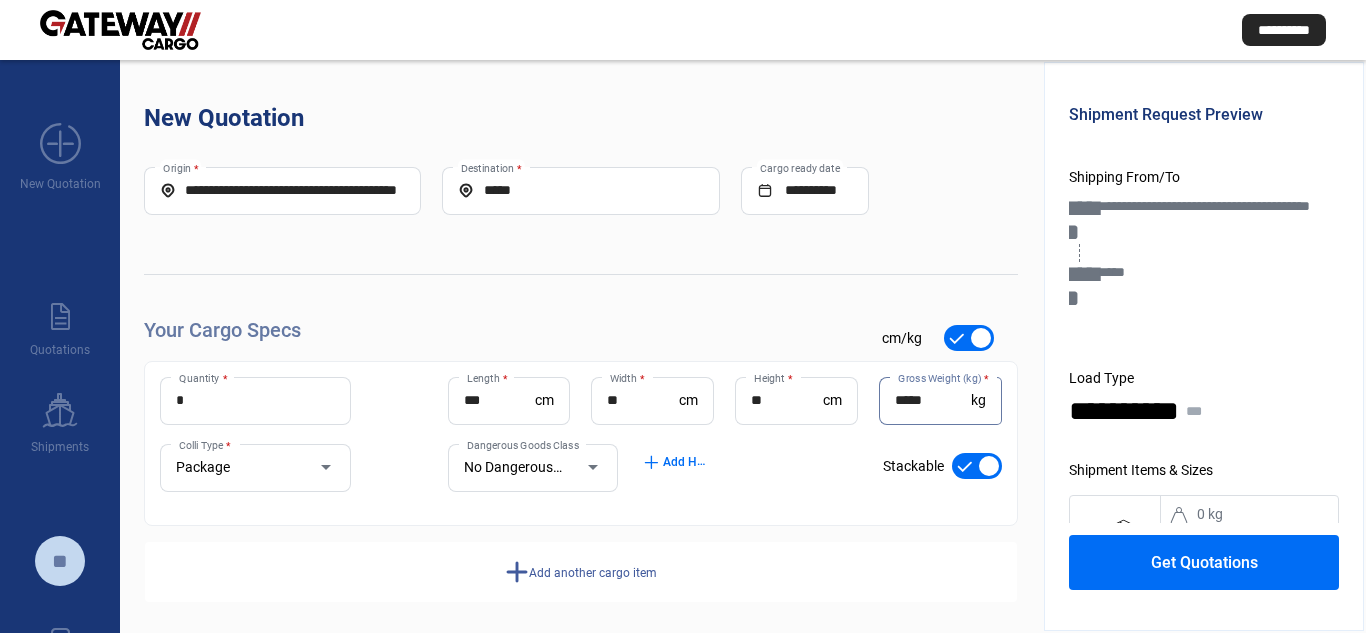 type on "*****" 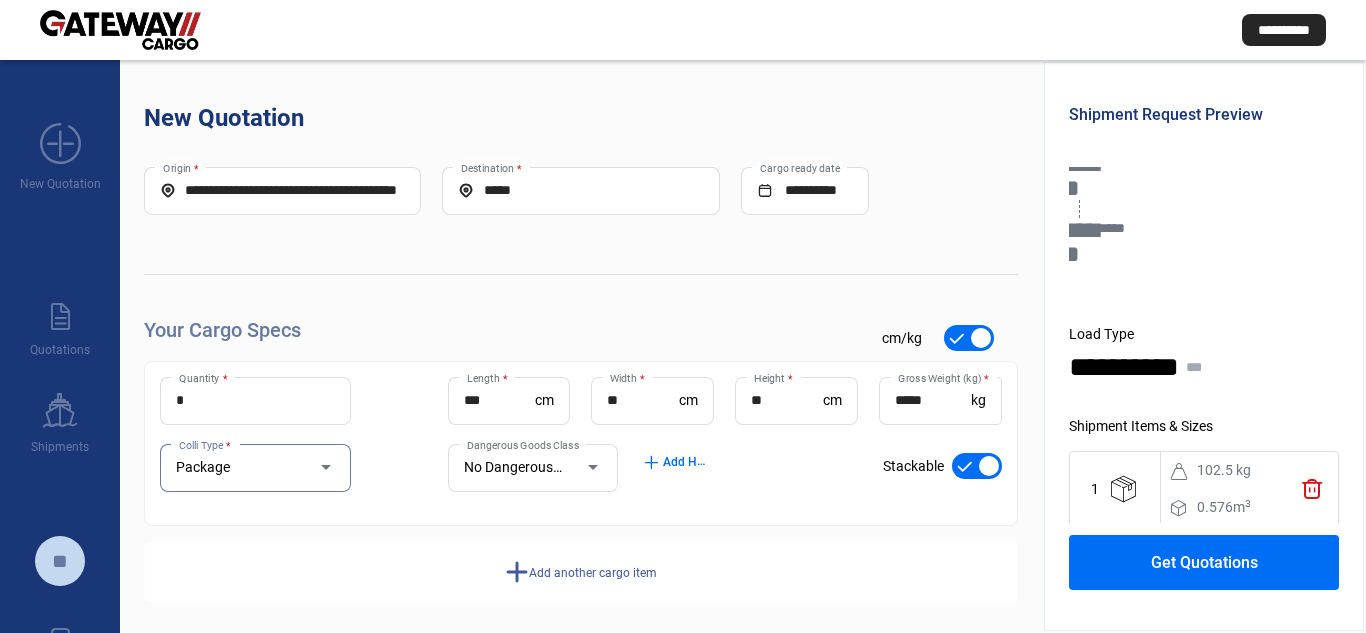 scroll, scrollTop: 68, scrollLeft: 0, axis: vertical 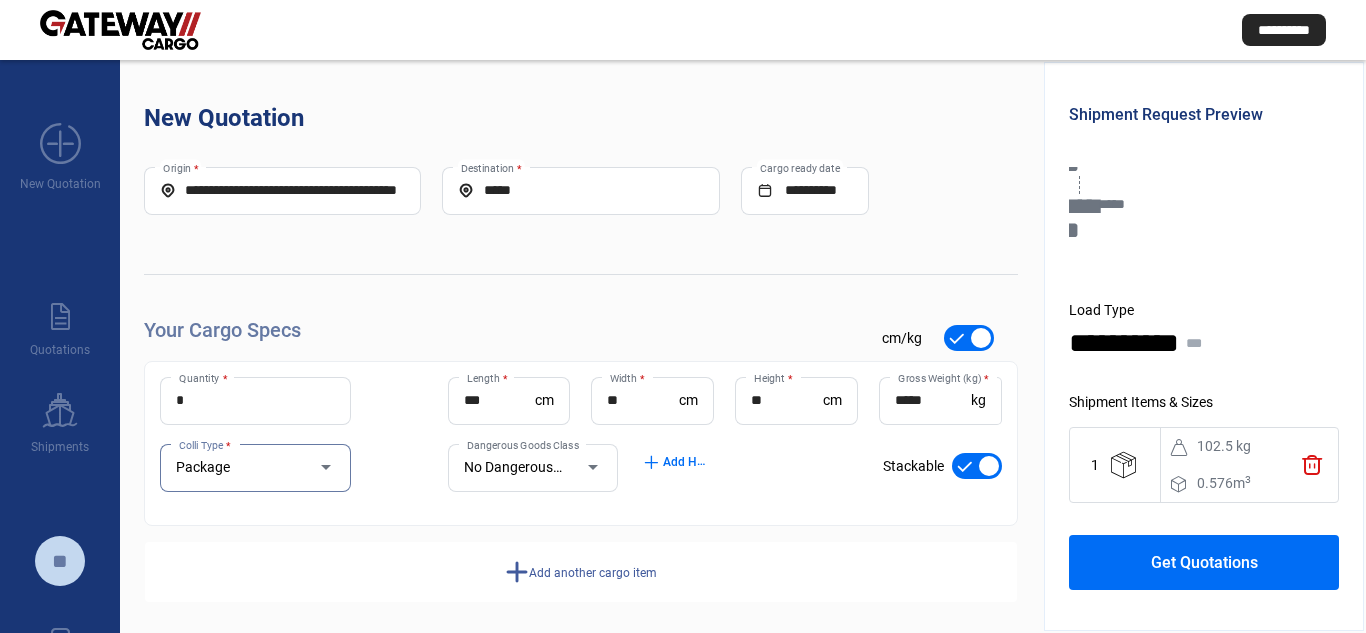 click on "add" 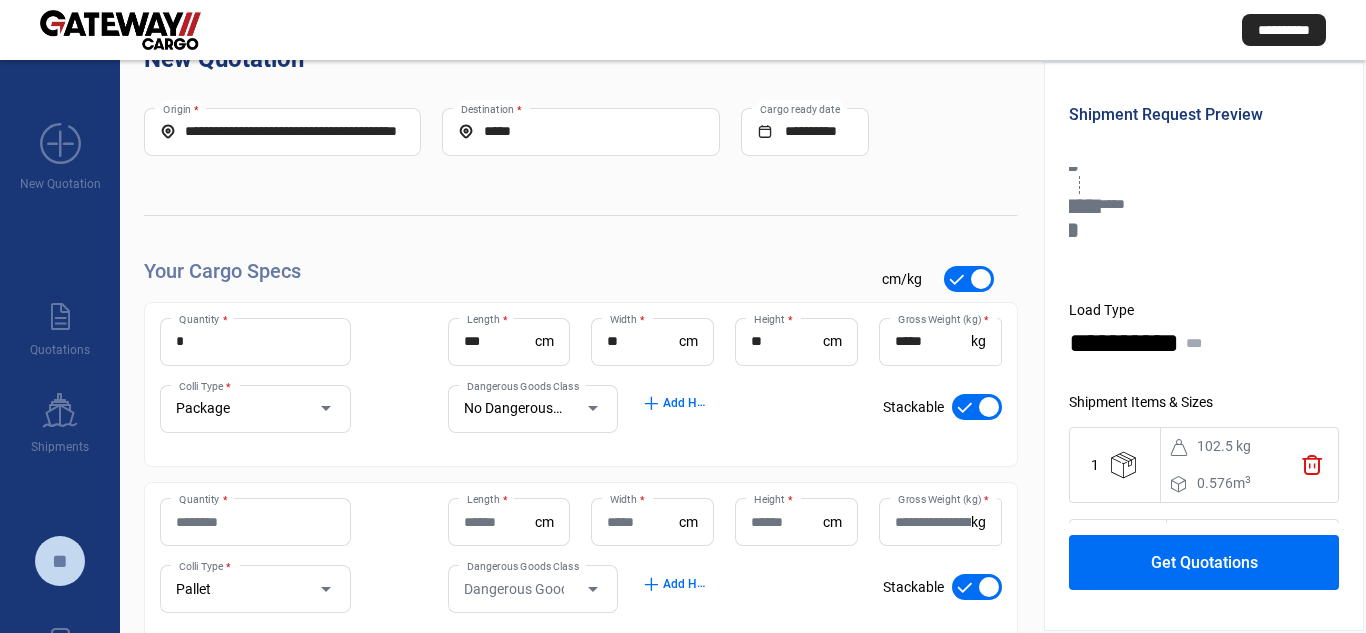 scroll, scrollTop: 191, scrollLeft: 0, axis: vertical 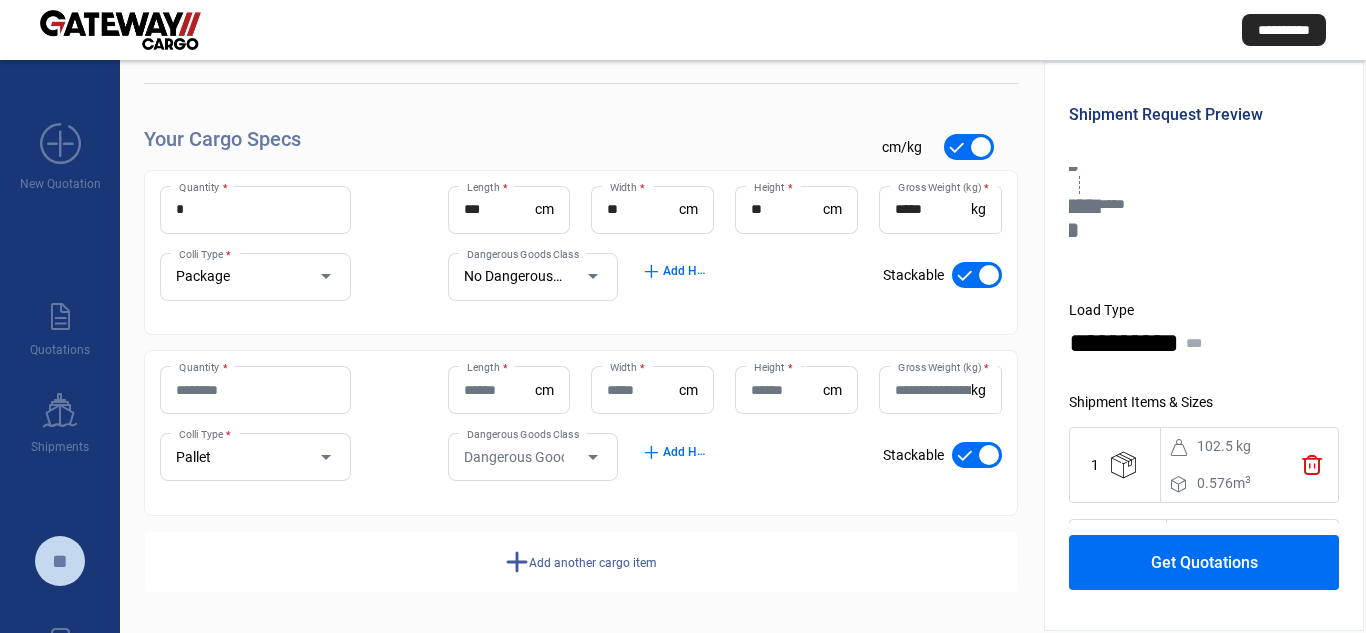 click on "Quantity *" at bounding box center (255, 390) 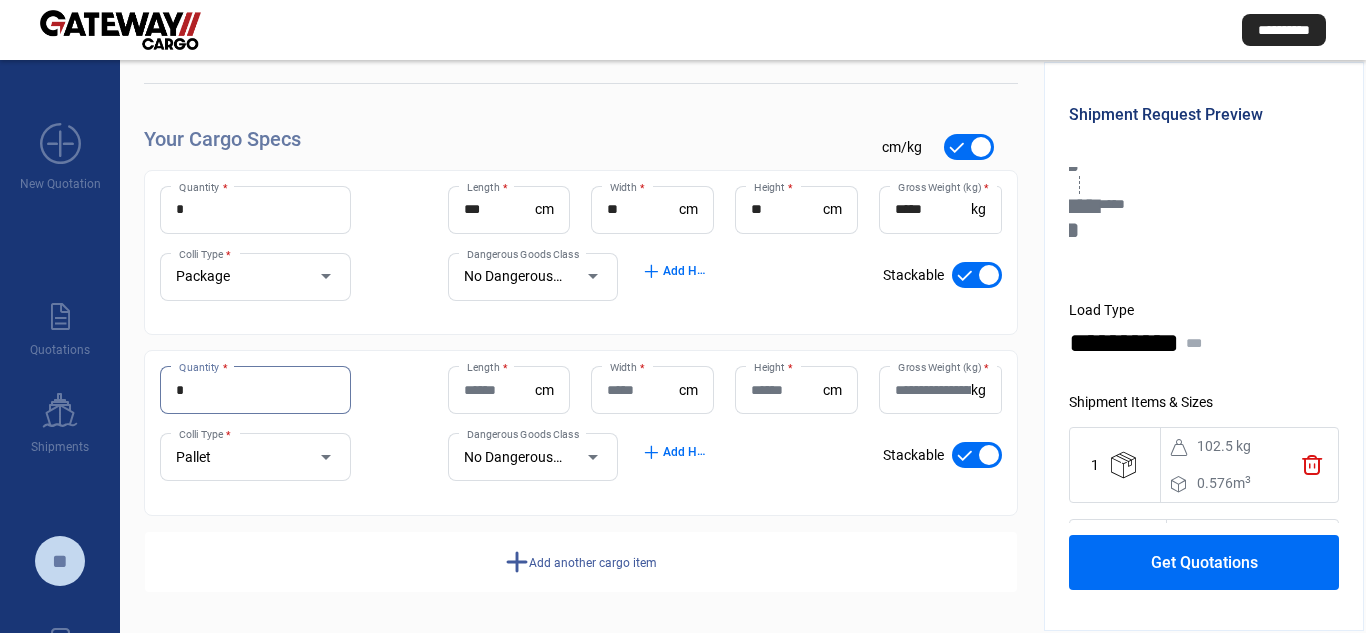 type on "*" 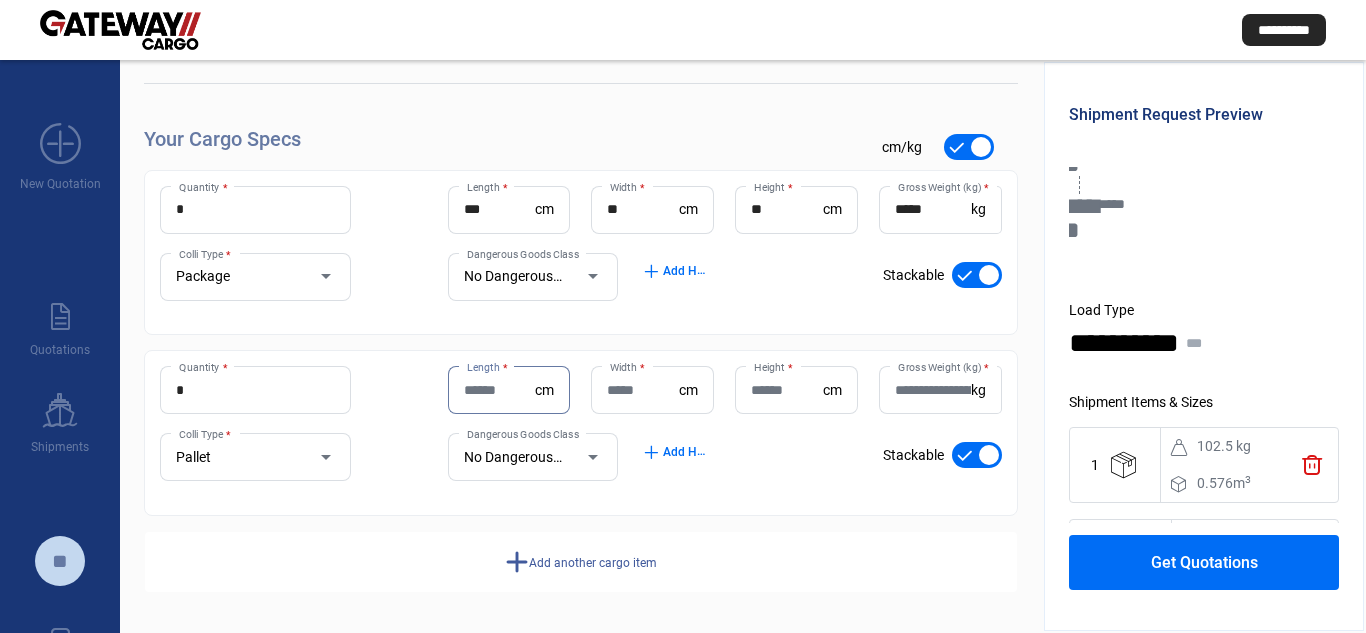 click on "Pallet Colli Type *" 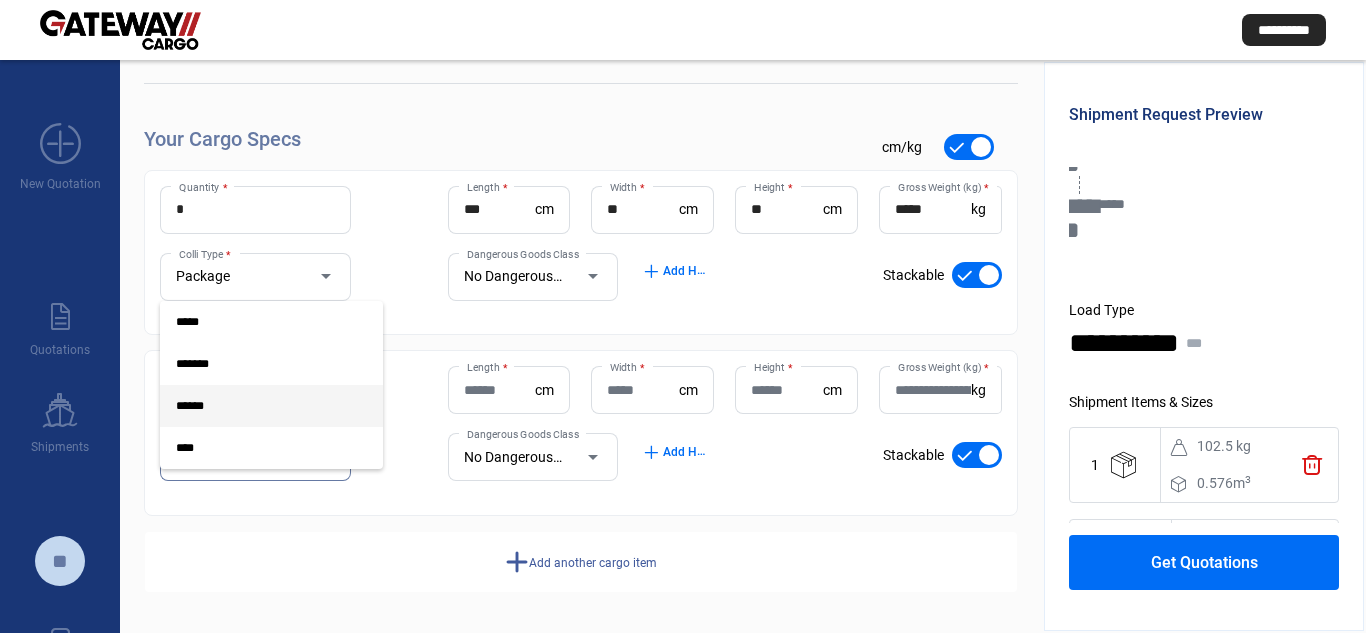 click on "*******" at bounding box center (255, 364) 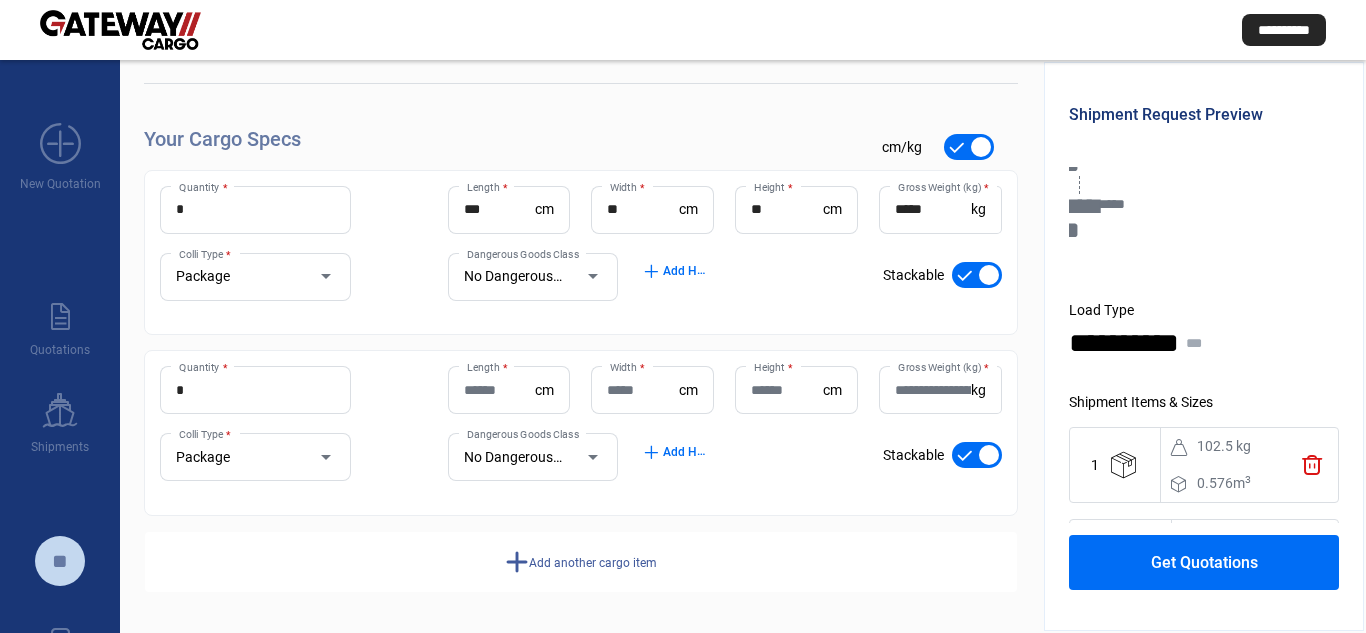 click on "Length  *" 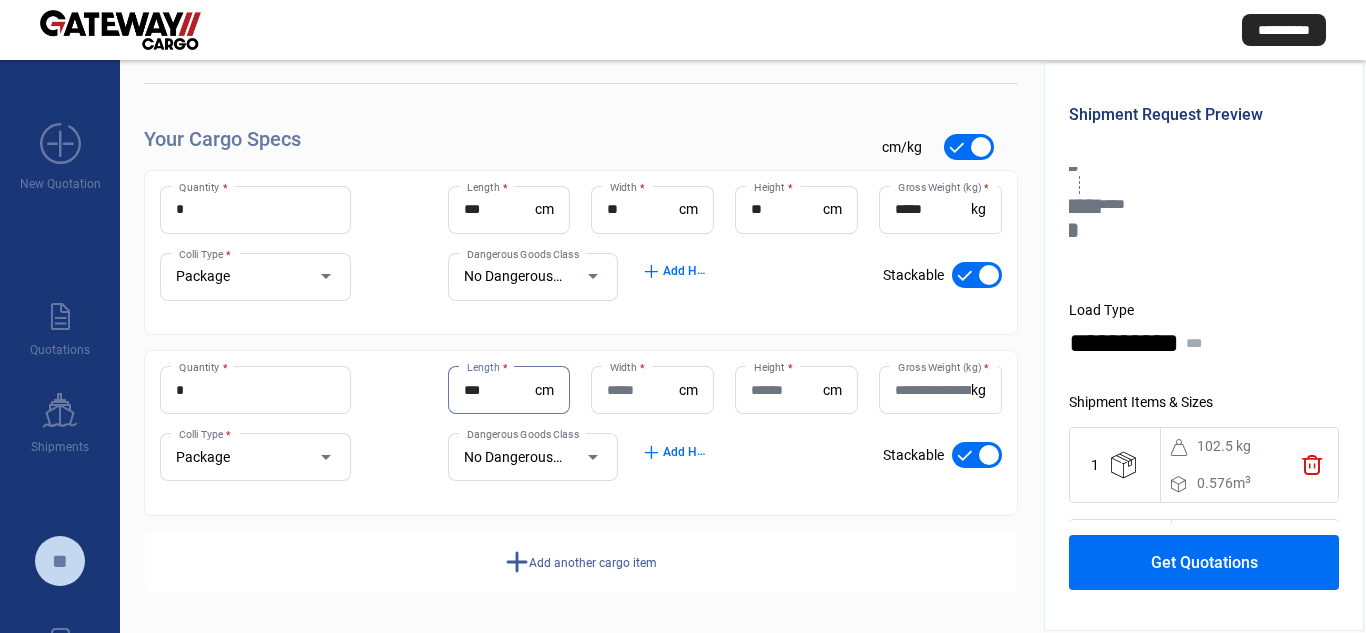type on "***" 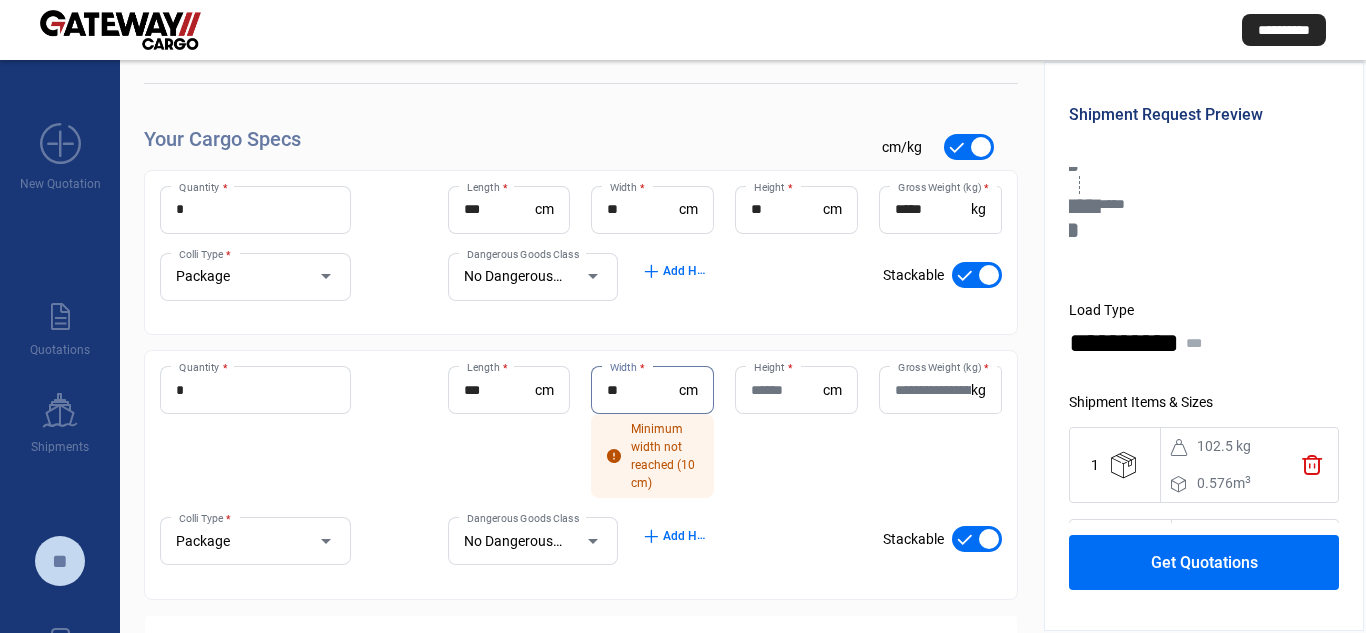 type on "**" 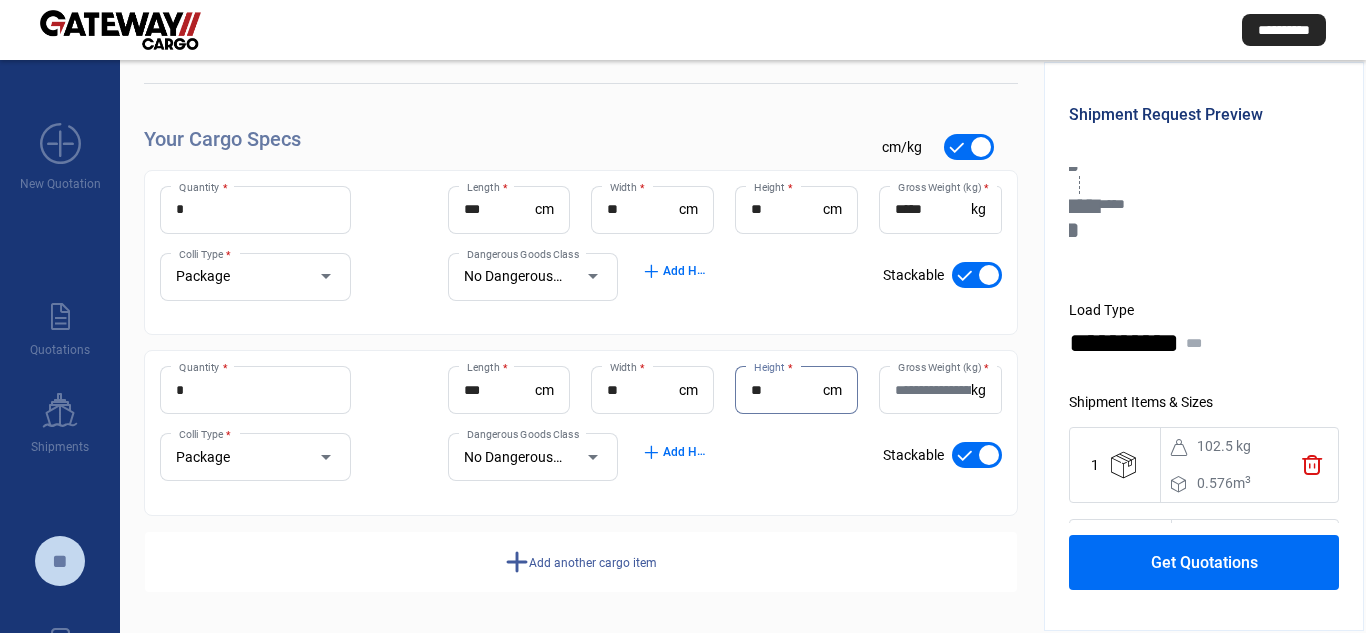 type on "**" 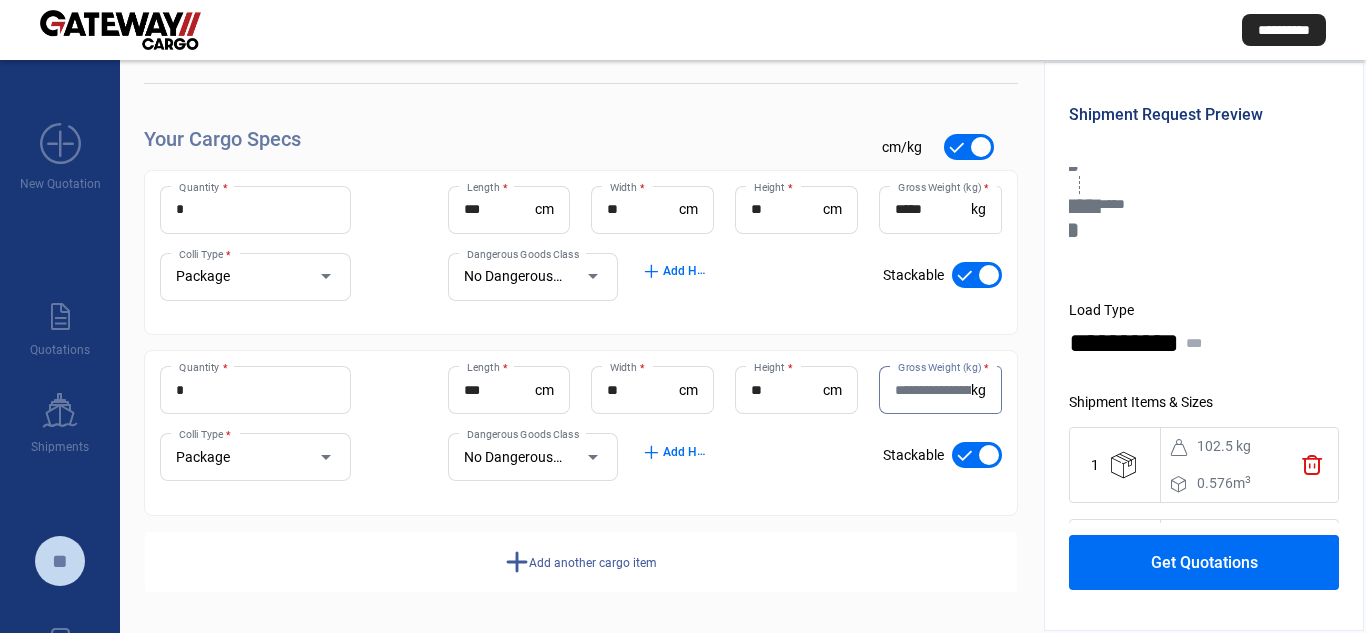 paste on "****" 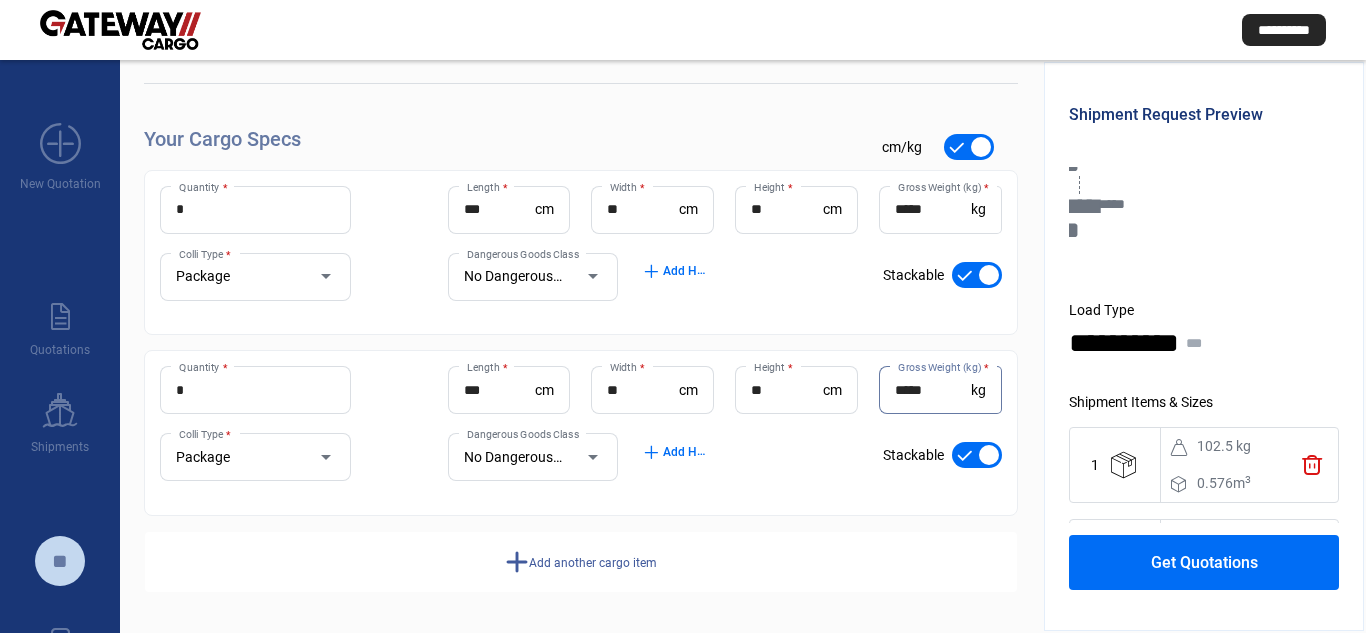 type on "*****" 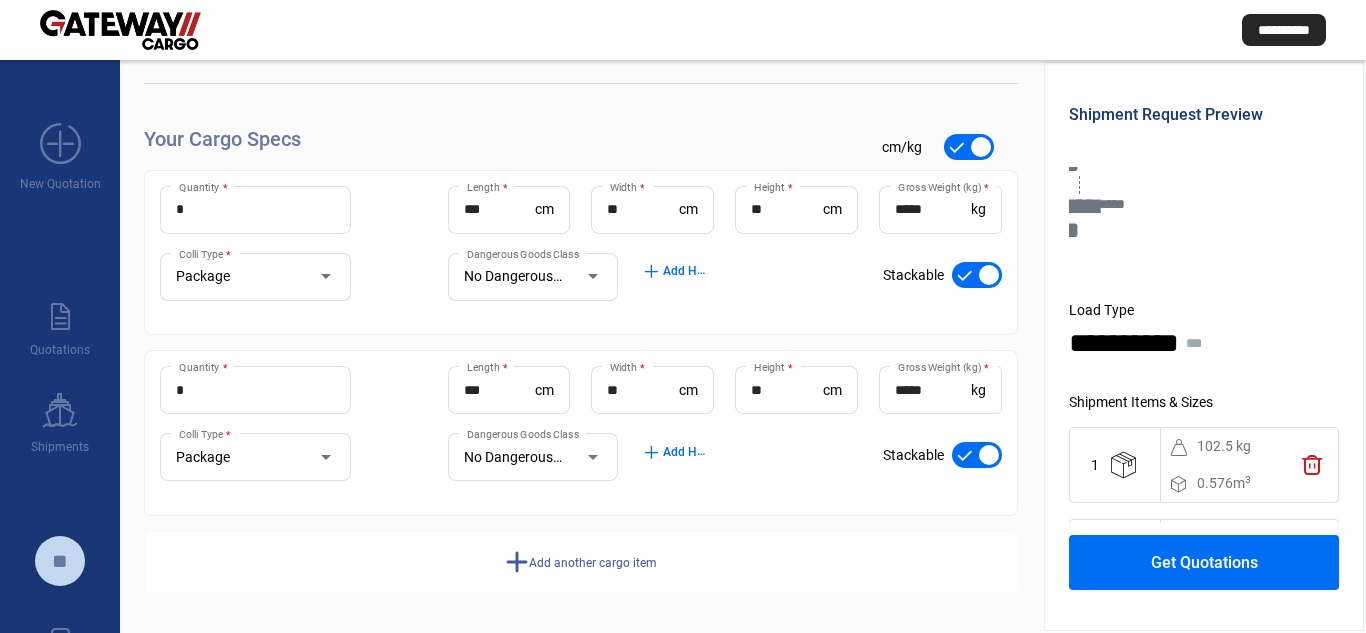 click on "add" 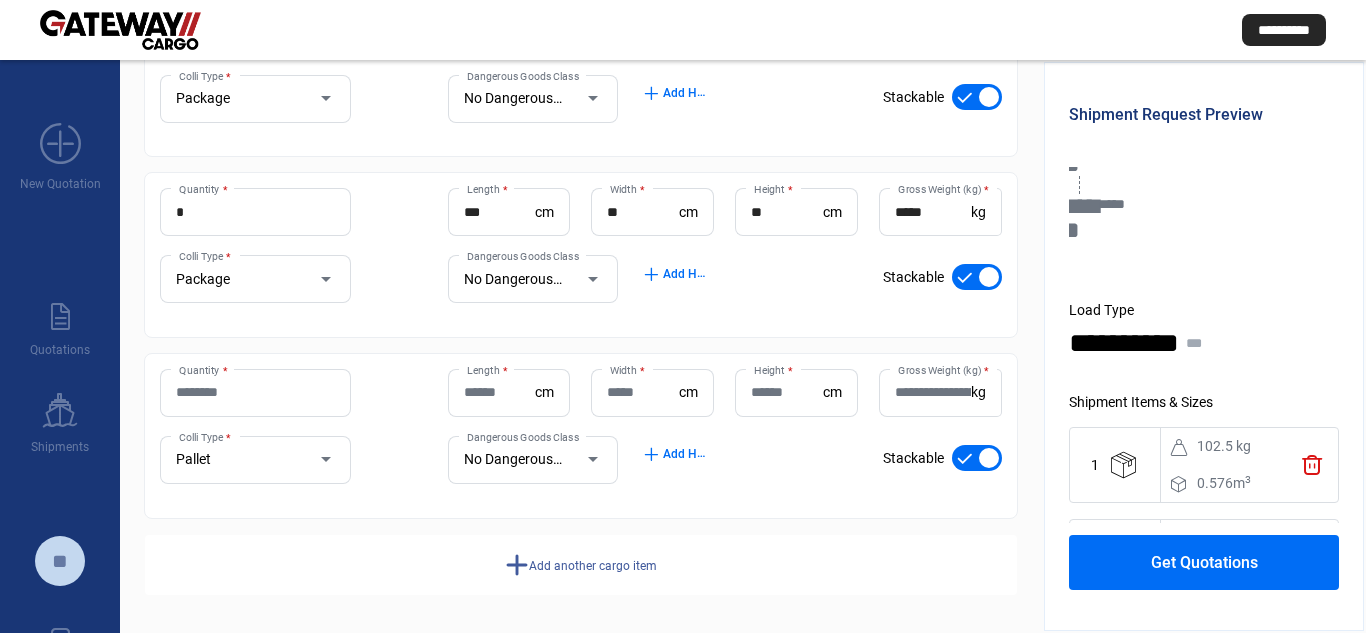 scroll, scrollTop: 372, scrollLeft: 0, axis: vertical 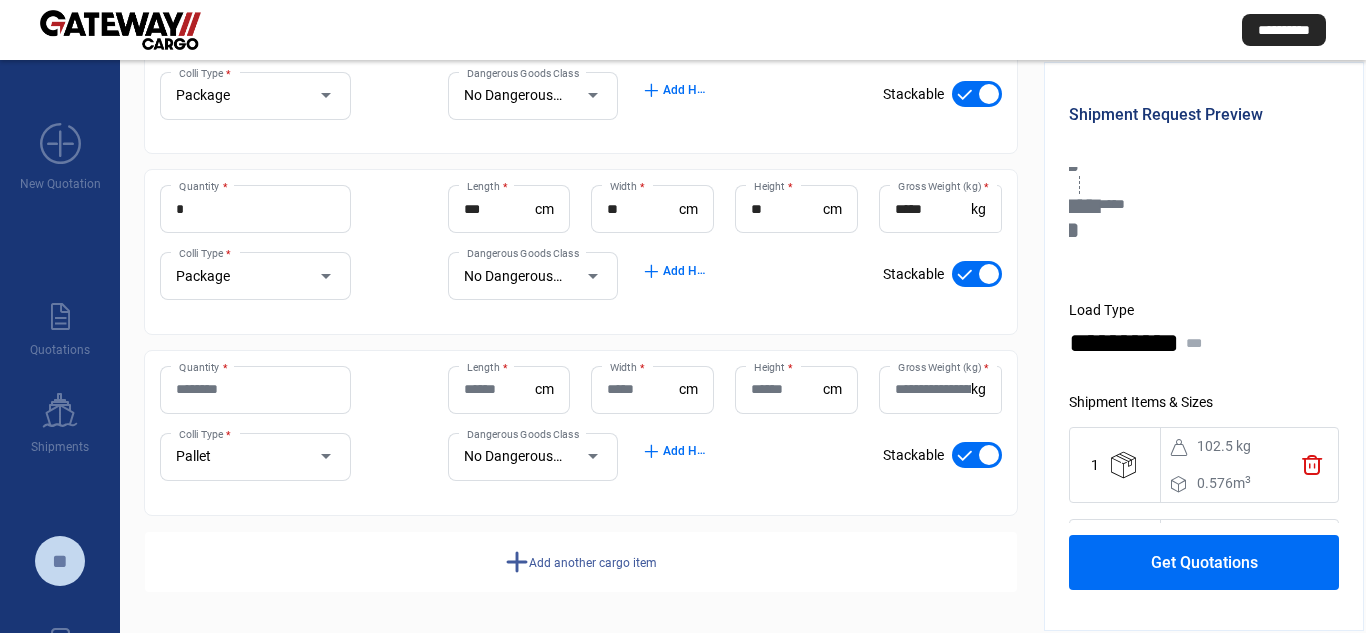 click on "Pallet" at bounding box center [236, 457] 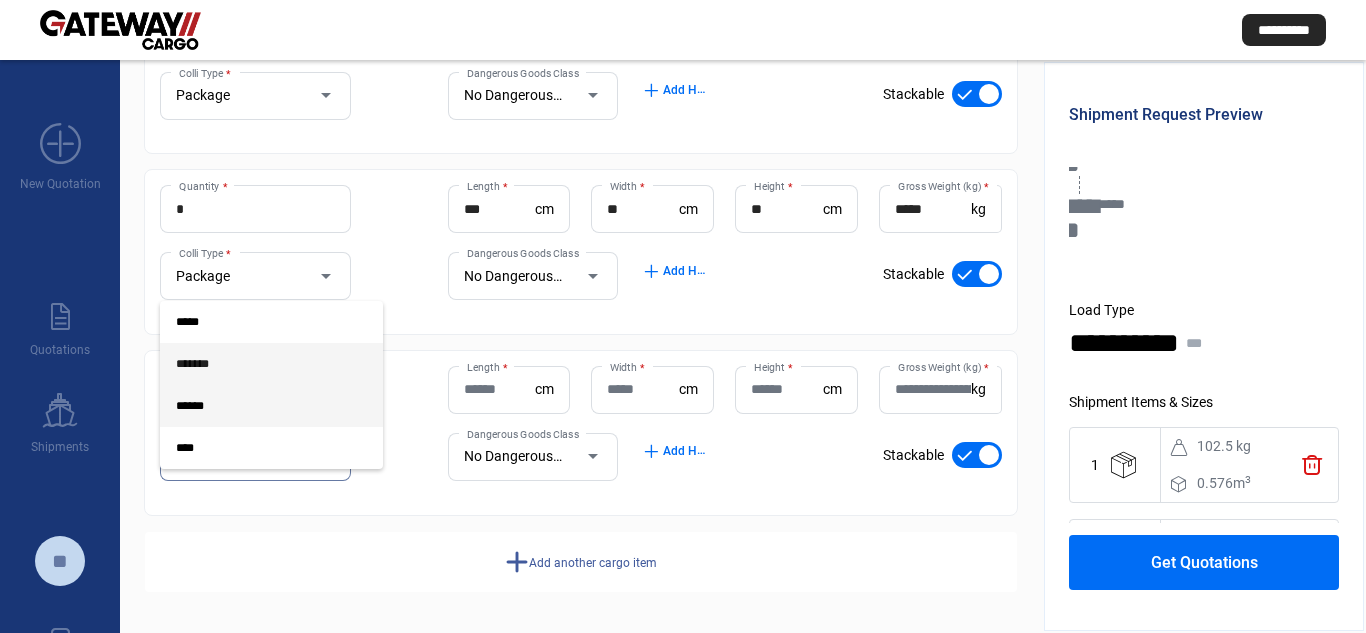 click on "*******" at bounding box center (255, 364) 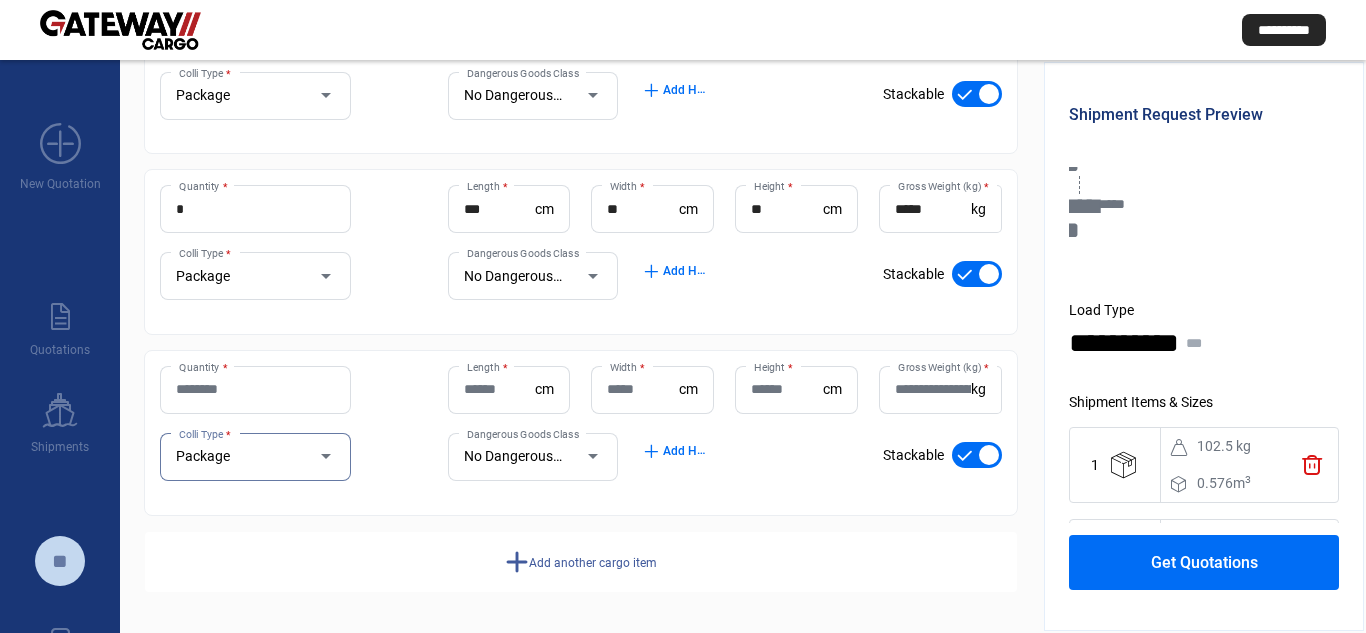 click on "Quantity *" 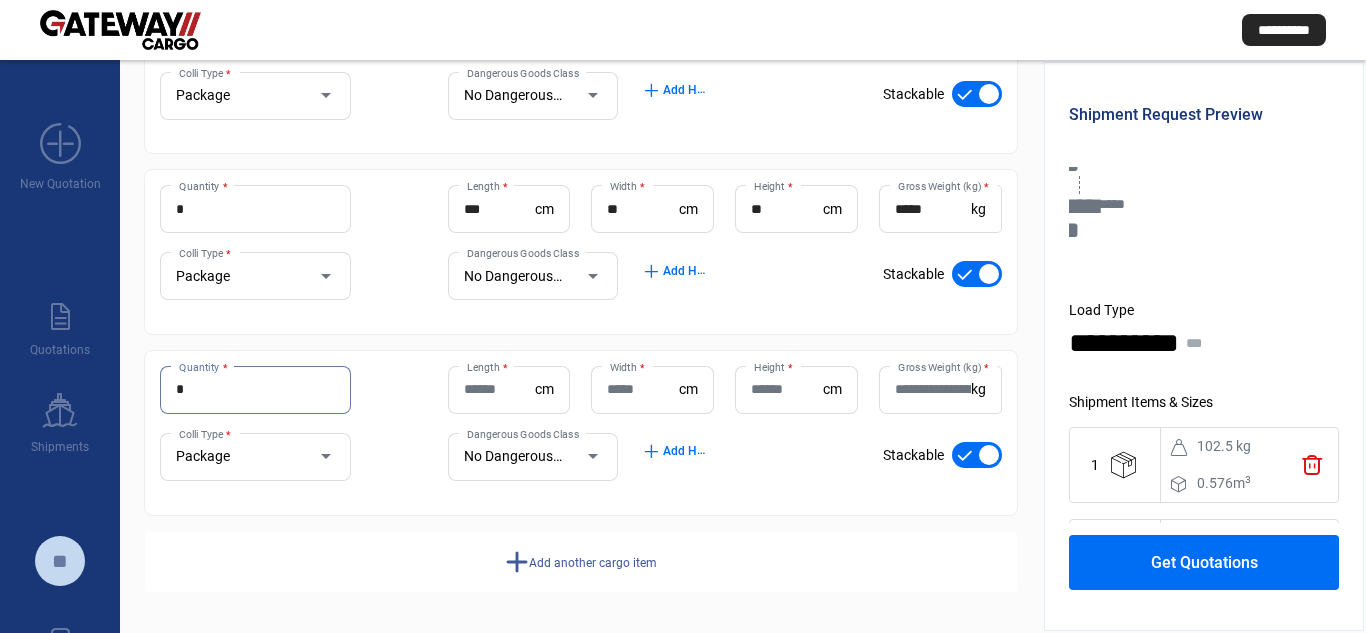 type on "*" 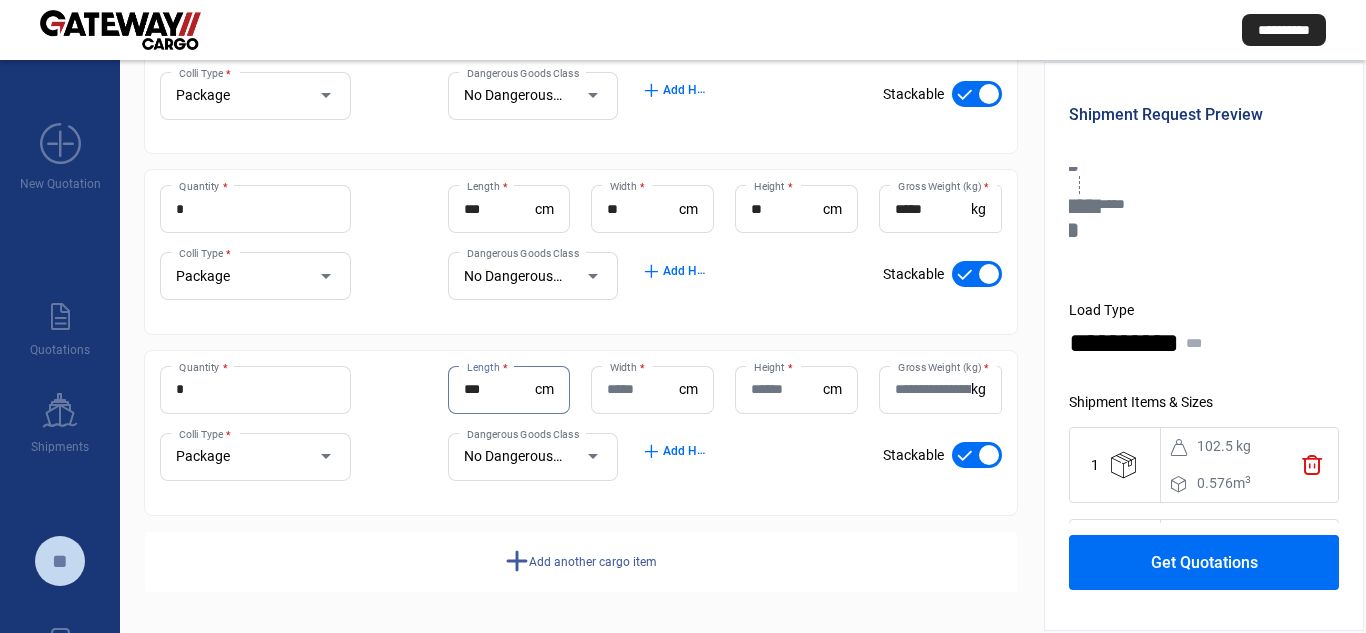 type on "***" 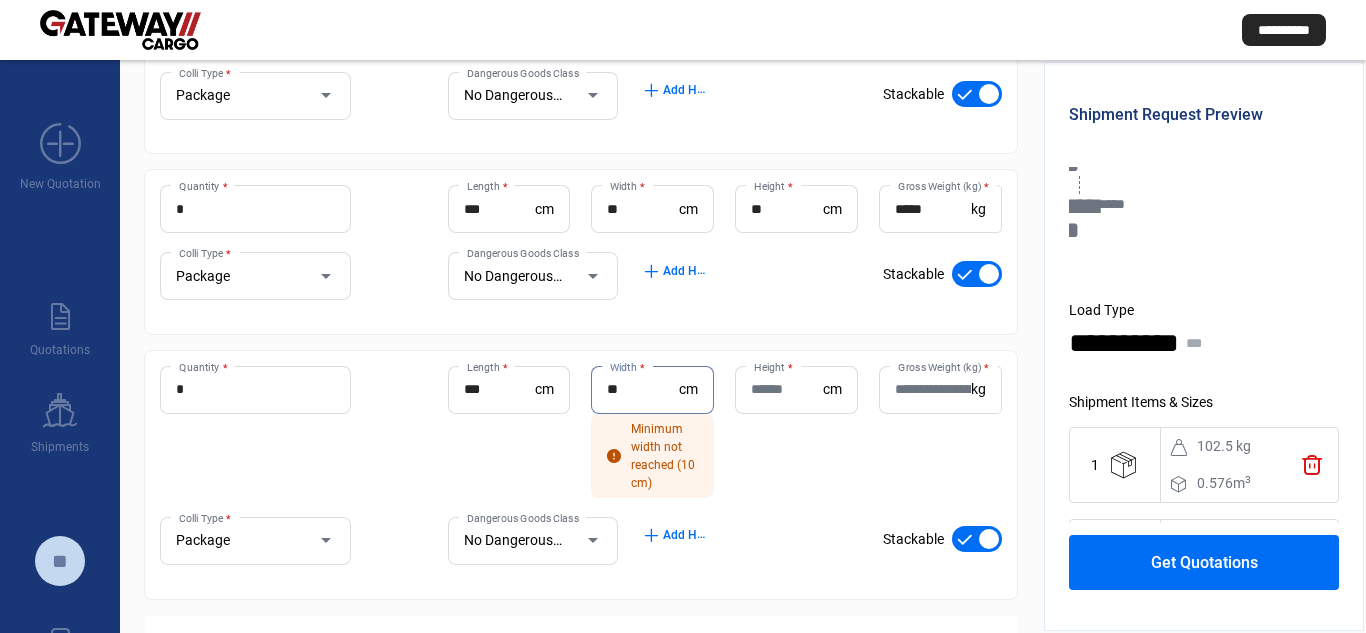 type on "**" 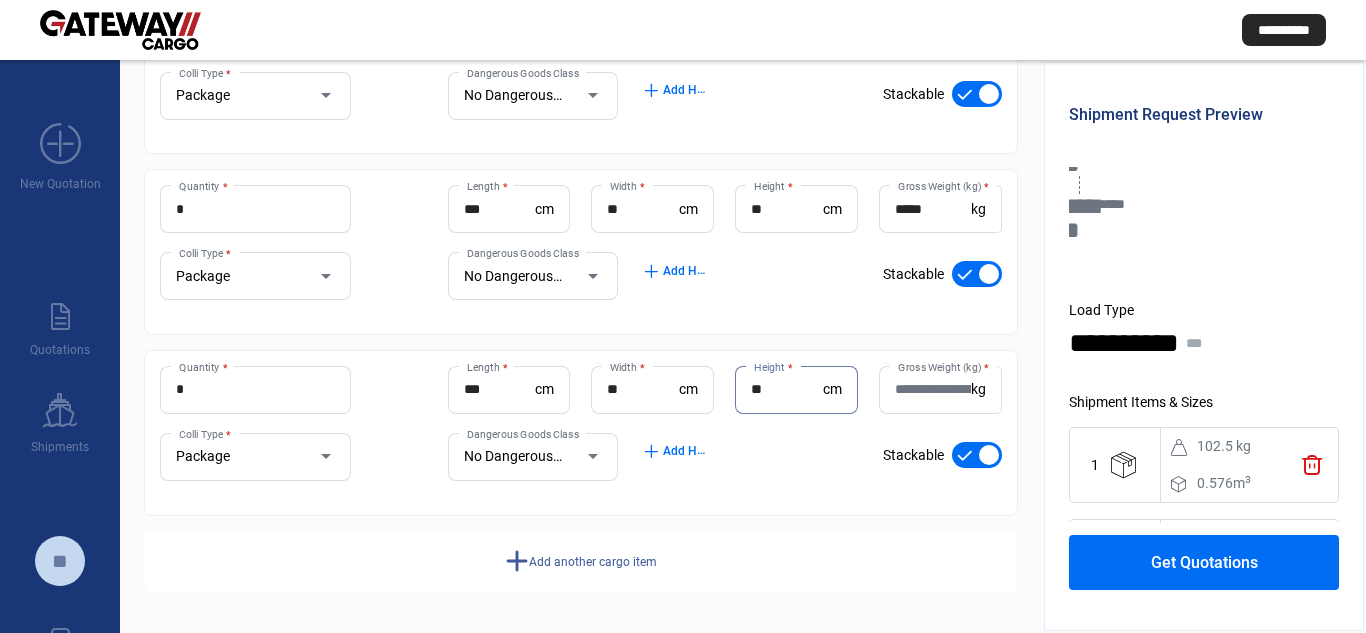 type on "**" 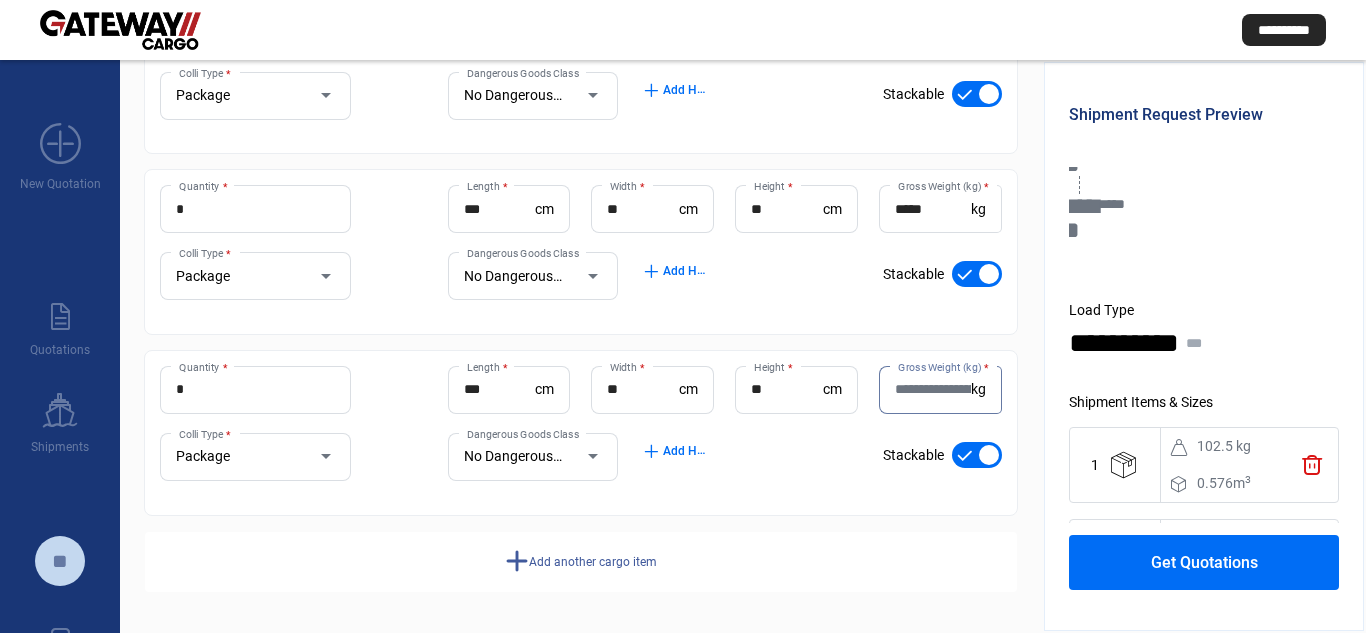 paste on "***" 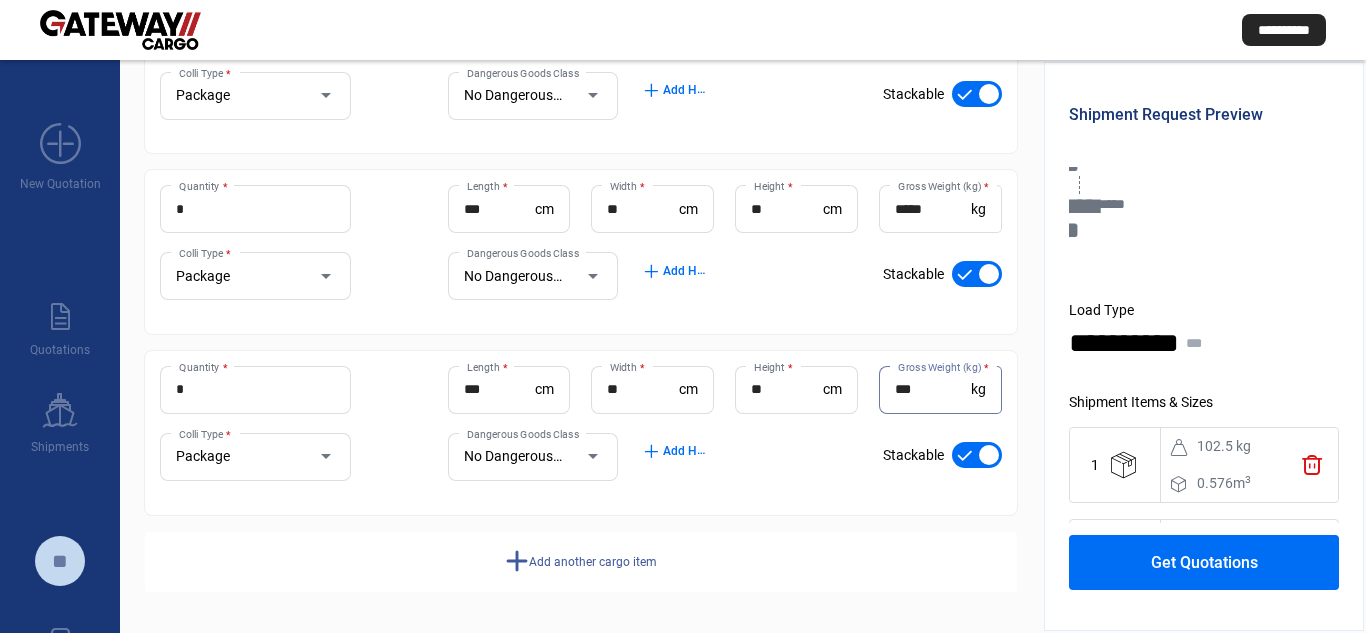 type on "***" 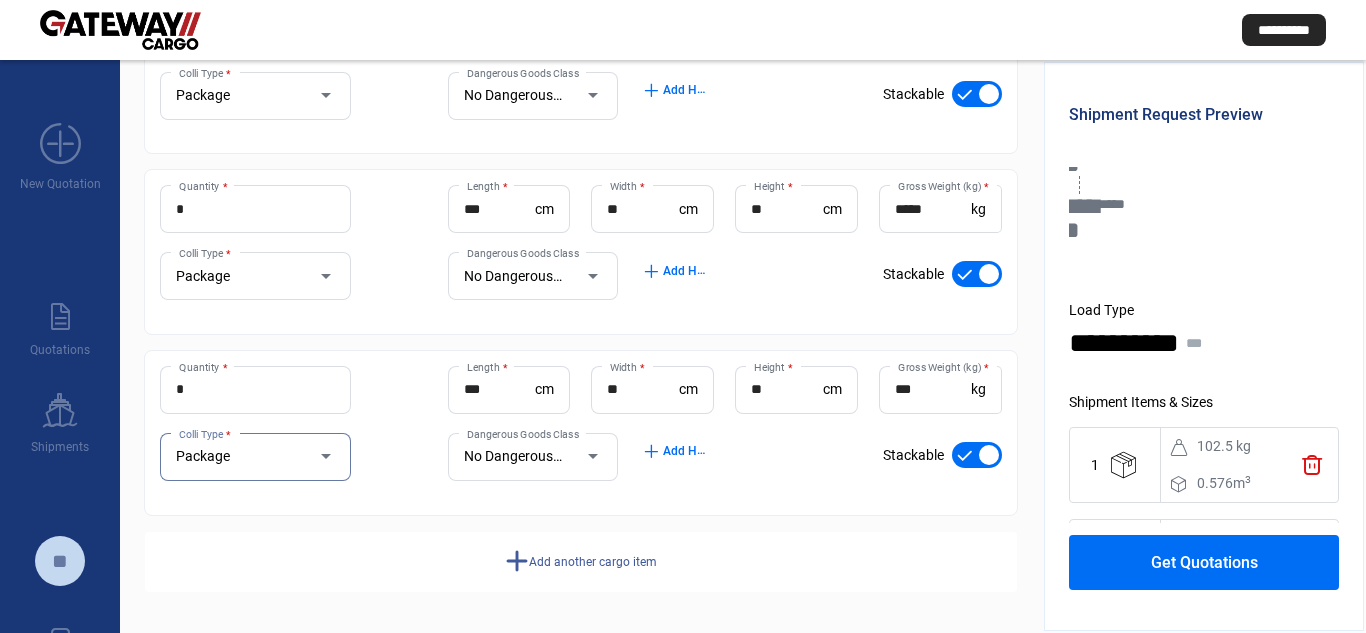 click on "add" 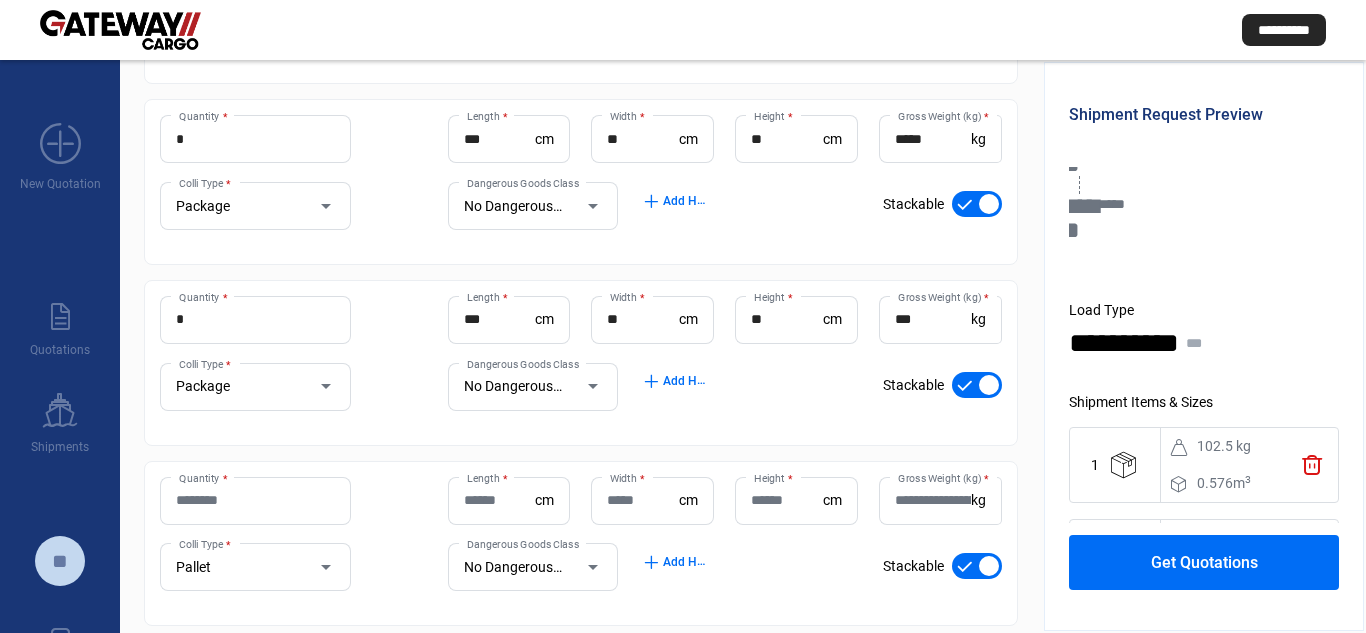 scroll, scrollTop: 472, scrollLeft: 0, axis: vertical 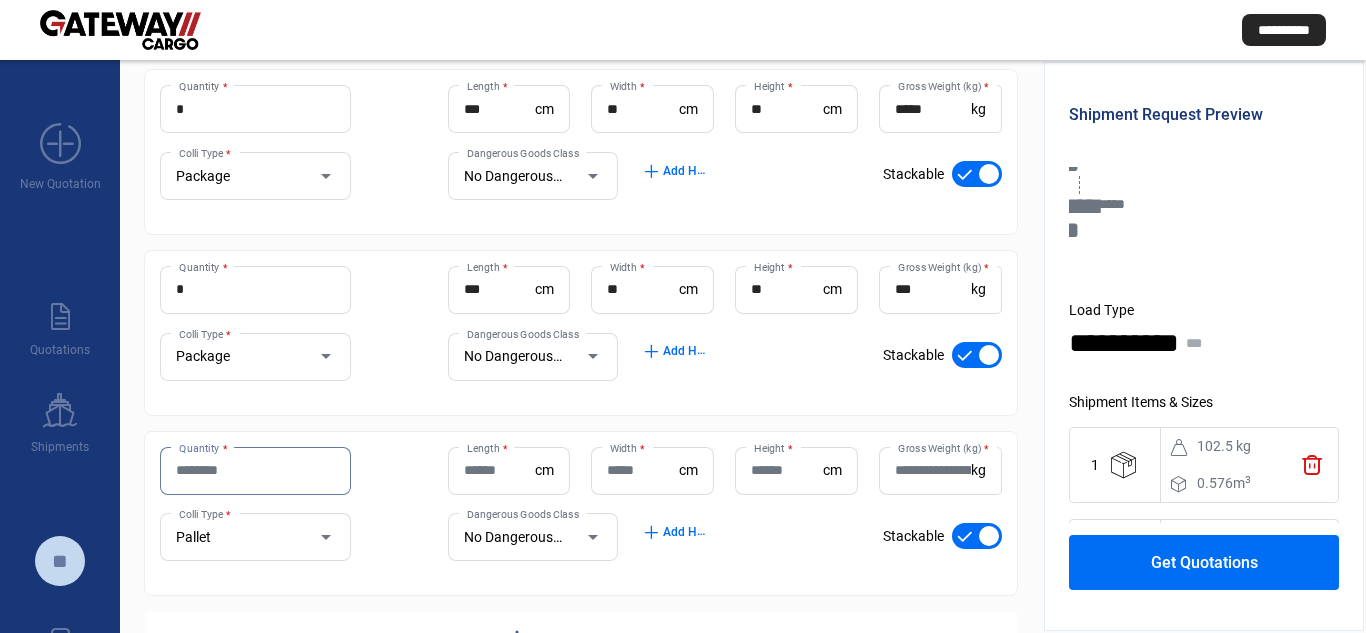 click on "Quantity *" at bounding box center [255, 470] 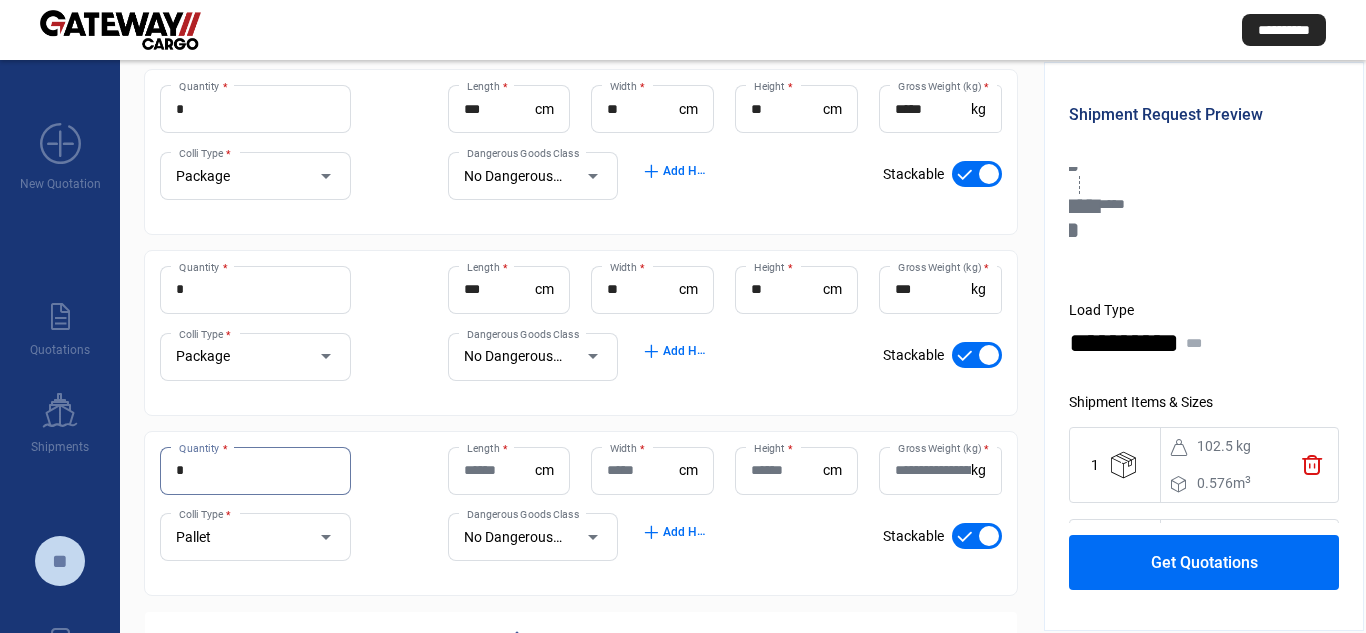 type on "*" 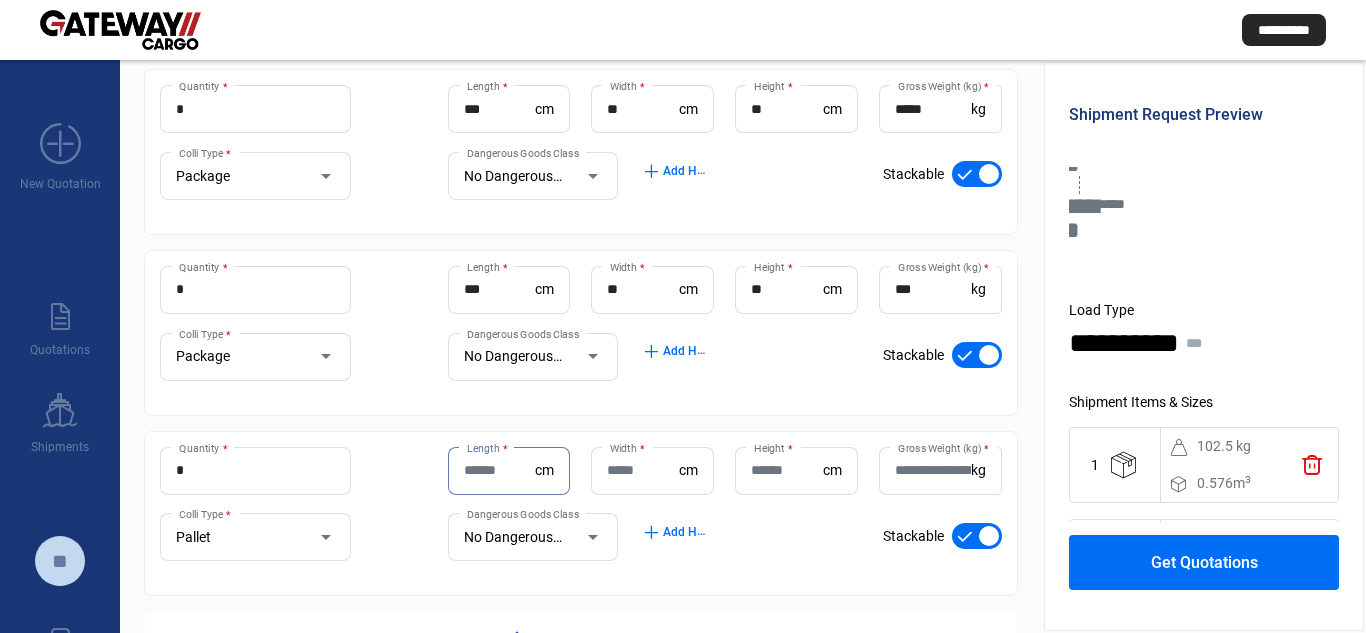 click on "Pallet" at bounding box center (236, 537) 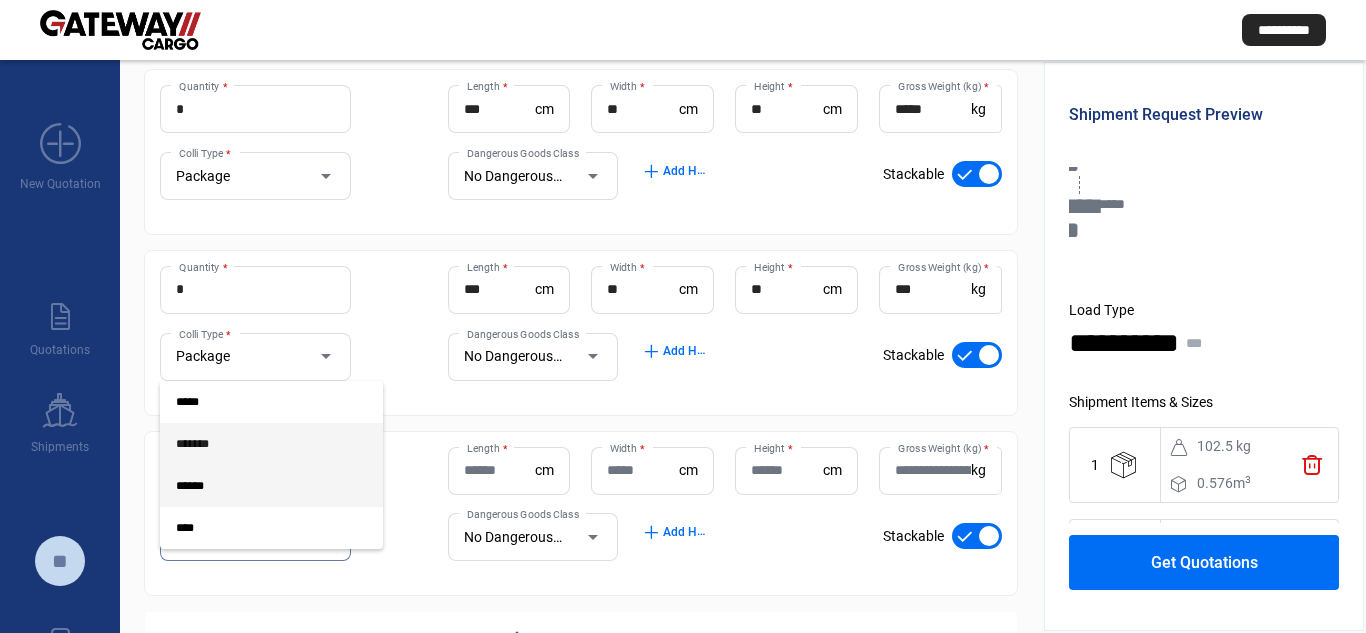 click on "*******" at bounding box center (255, 444) 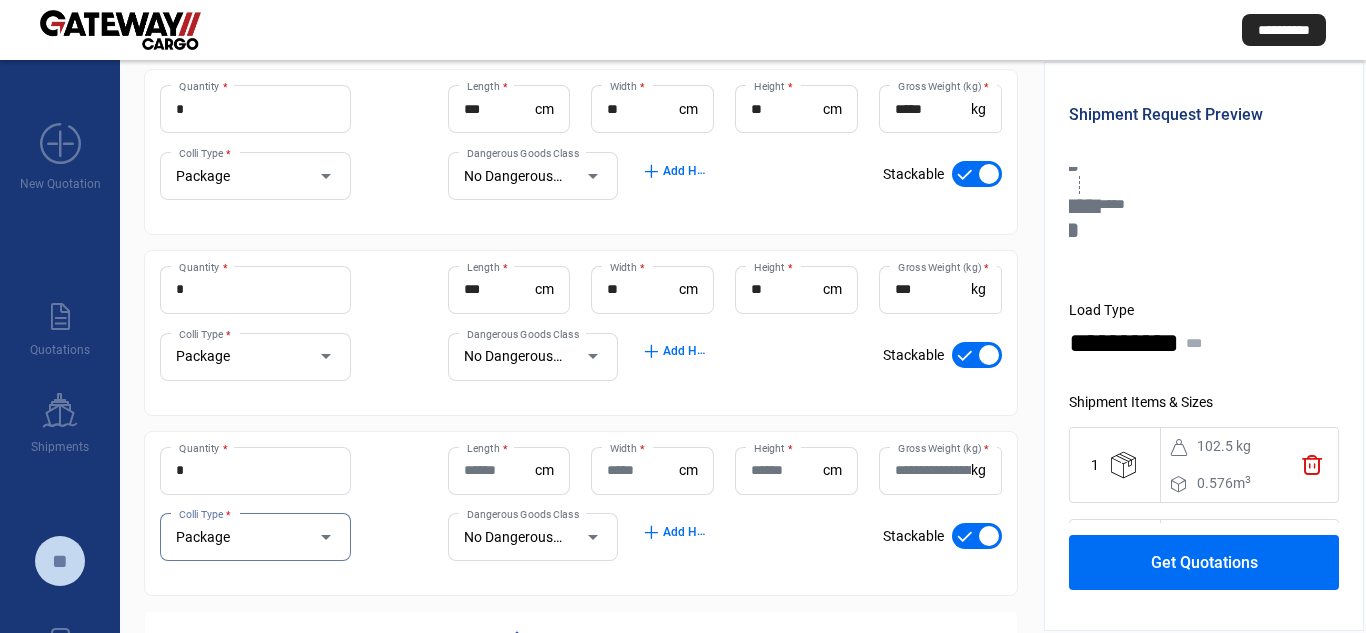 click on "Length  * cm" 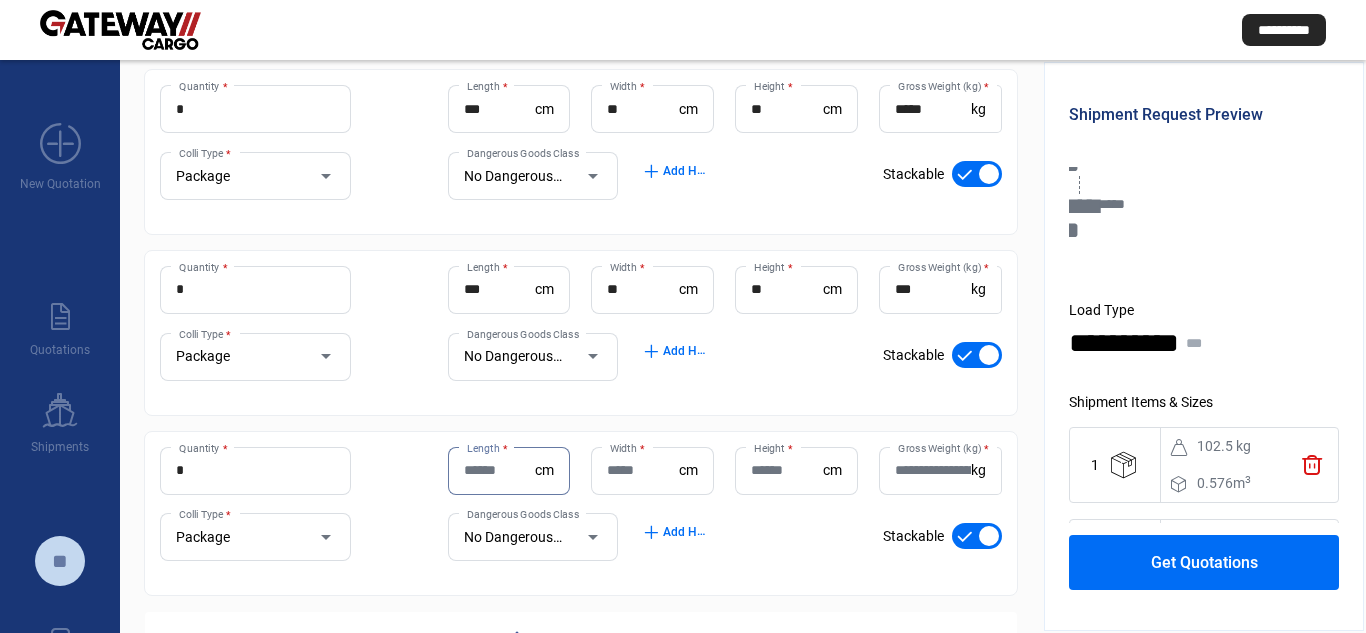 click on "Length  *" at bounding box center [500, 470] 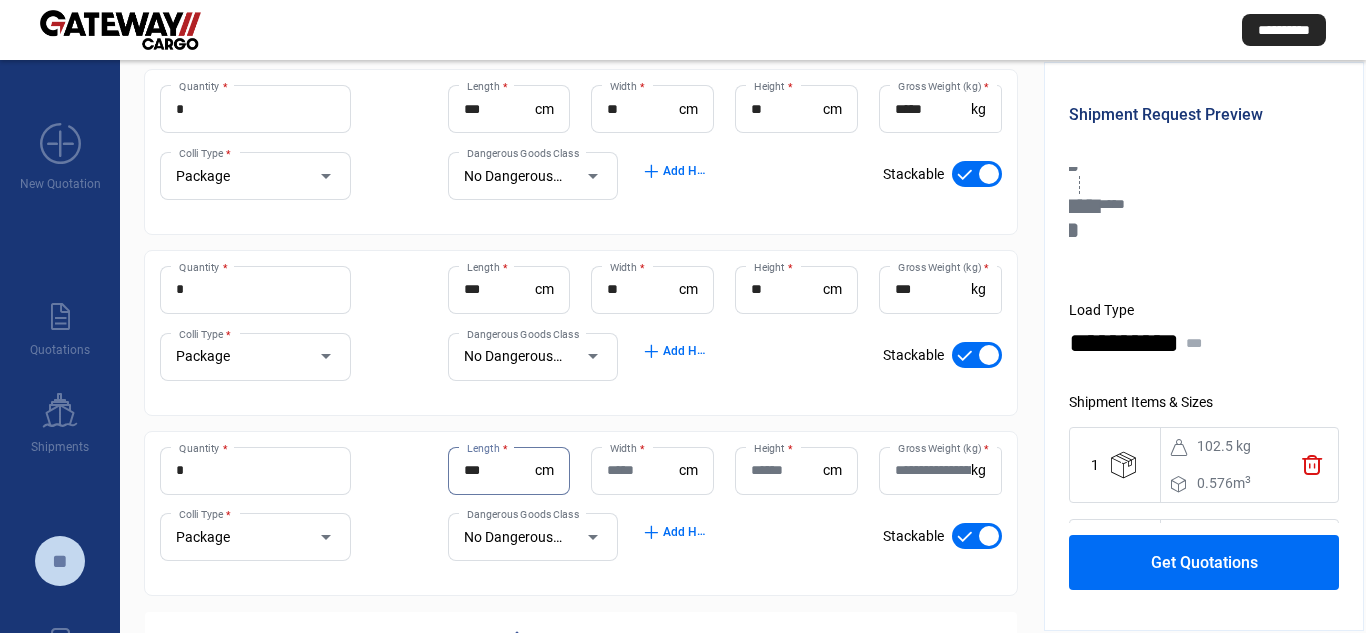type on "***" 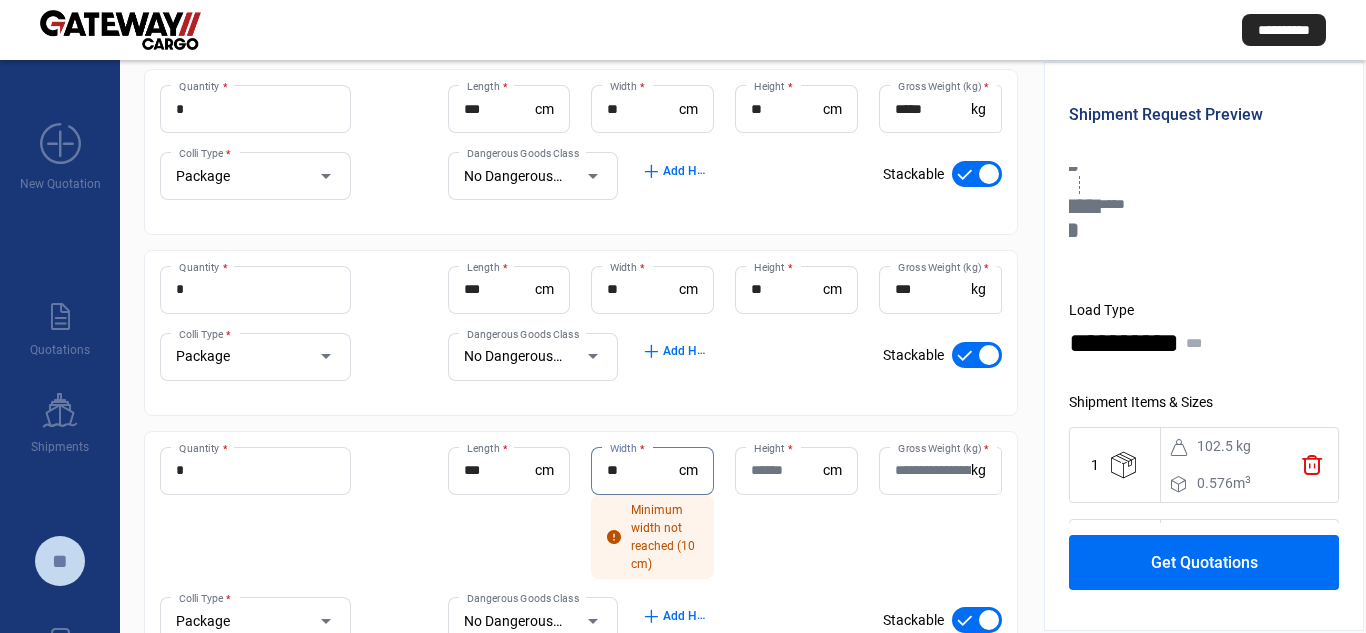 type on "**" 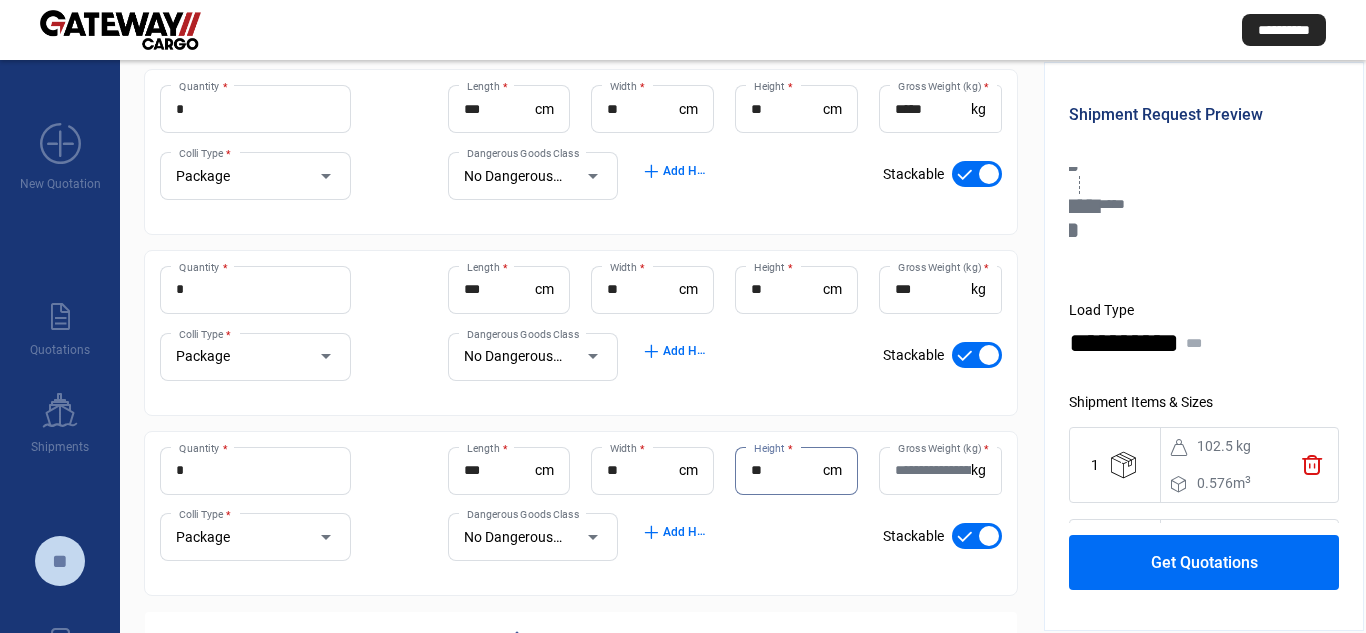 type on "**" 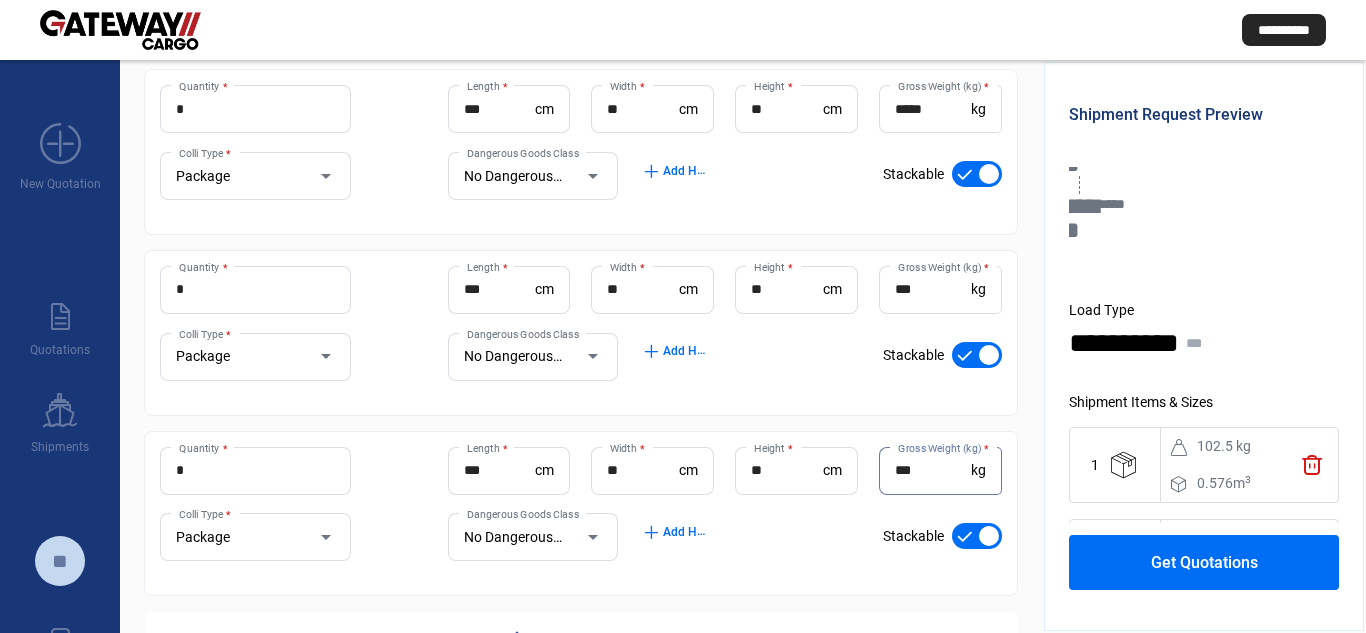 type on "***" 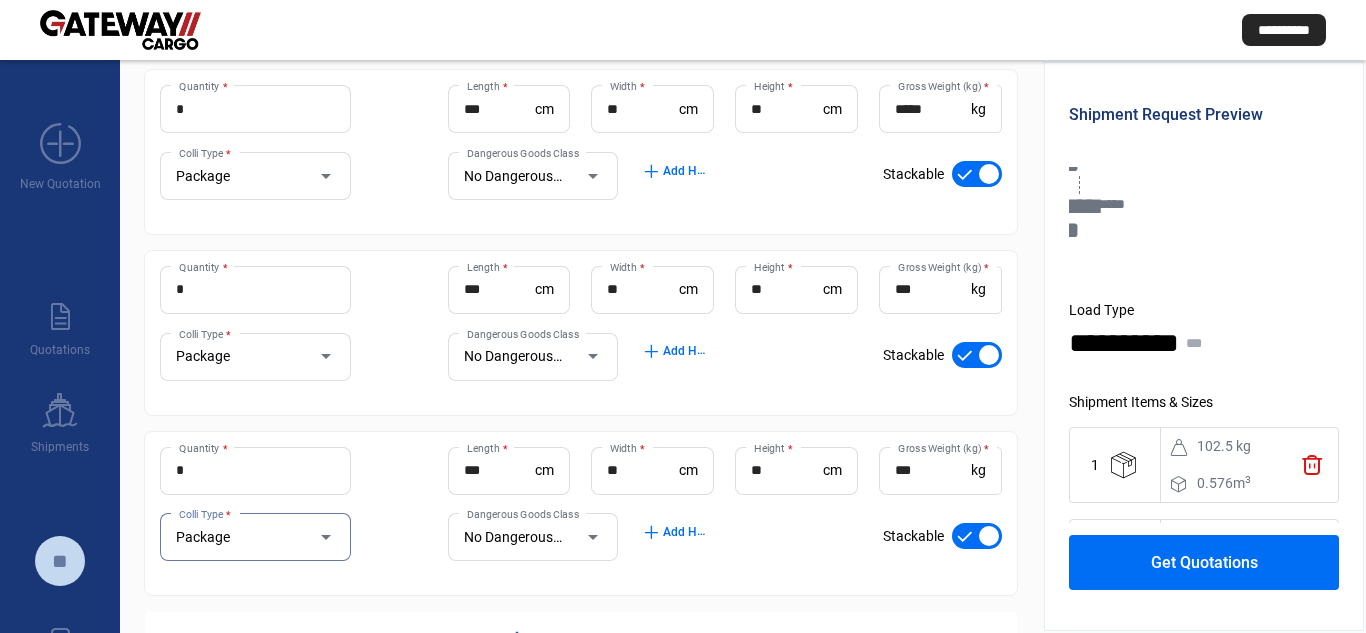 click on "Get Quotations" 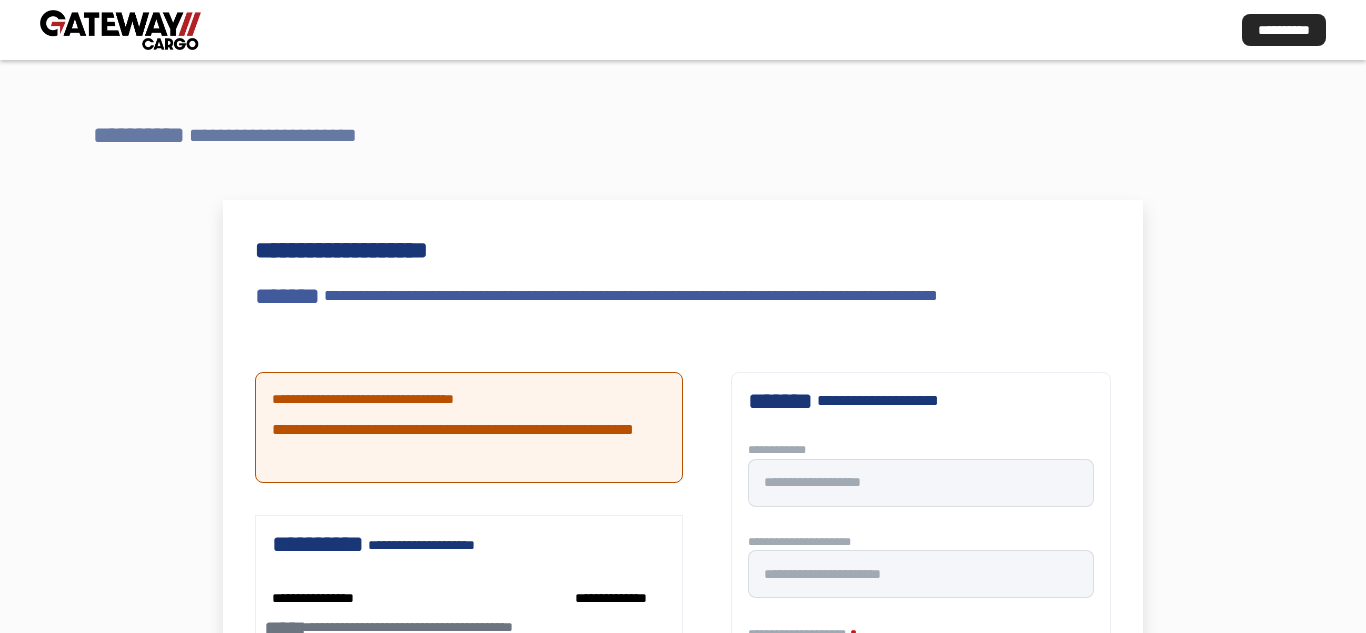 type 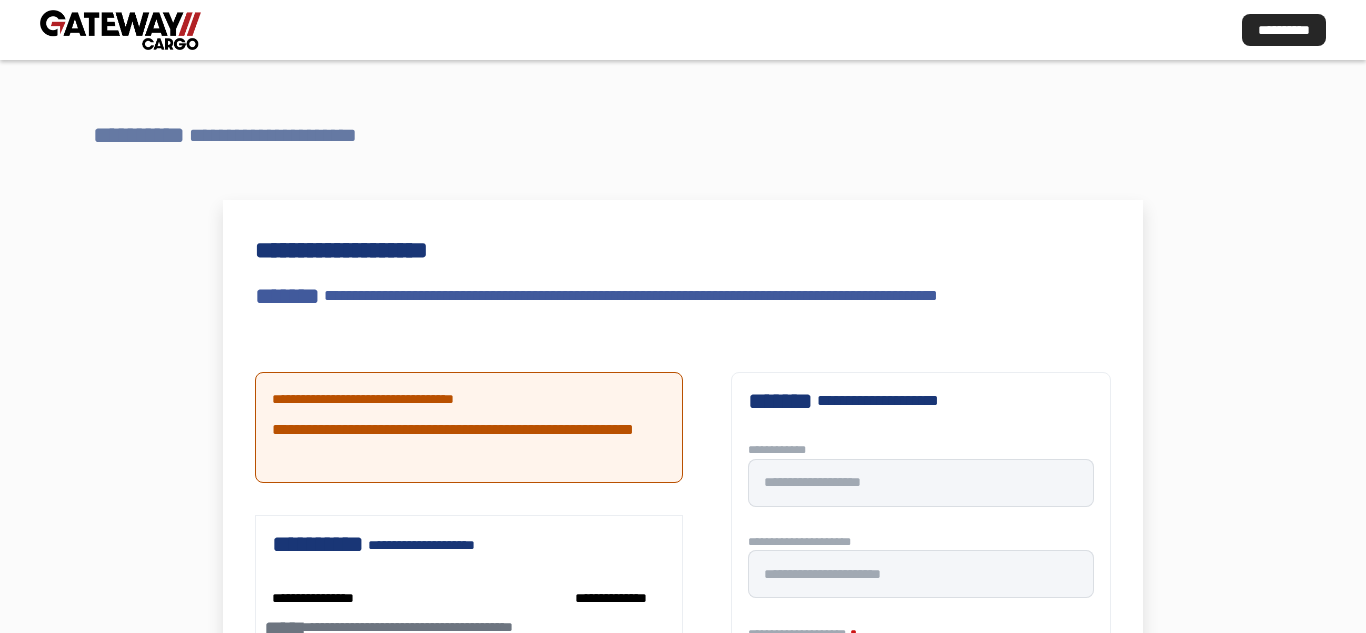 click on "**********" at bounding box center (285, 135) 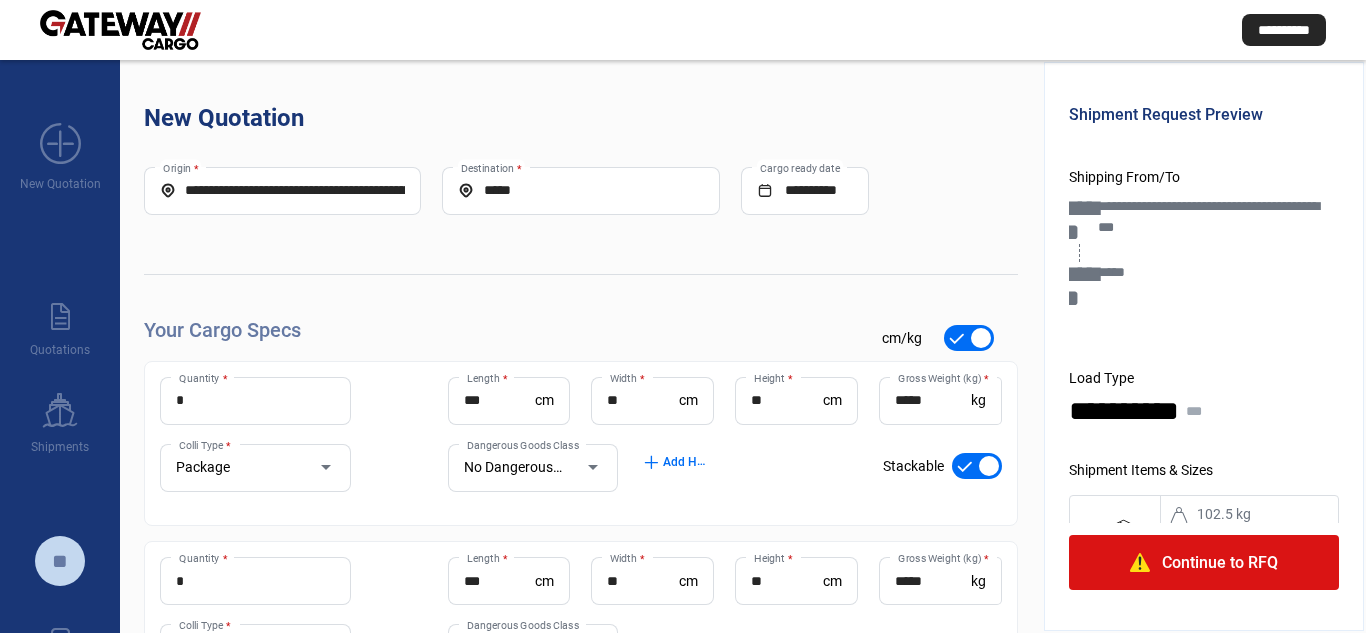 click at bounding box center [120, 30] 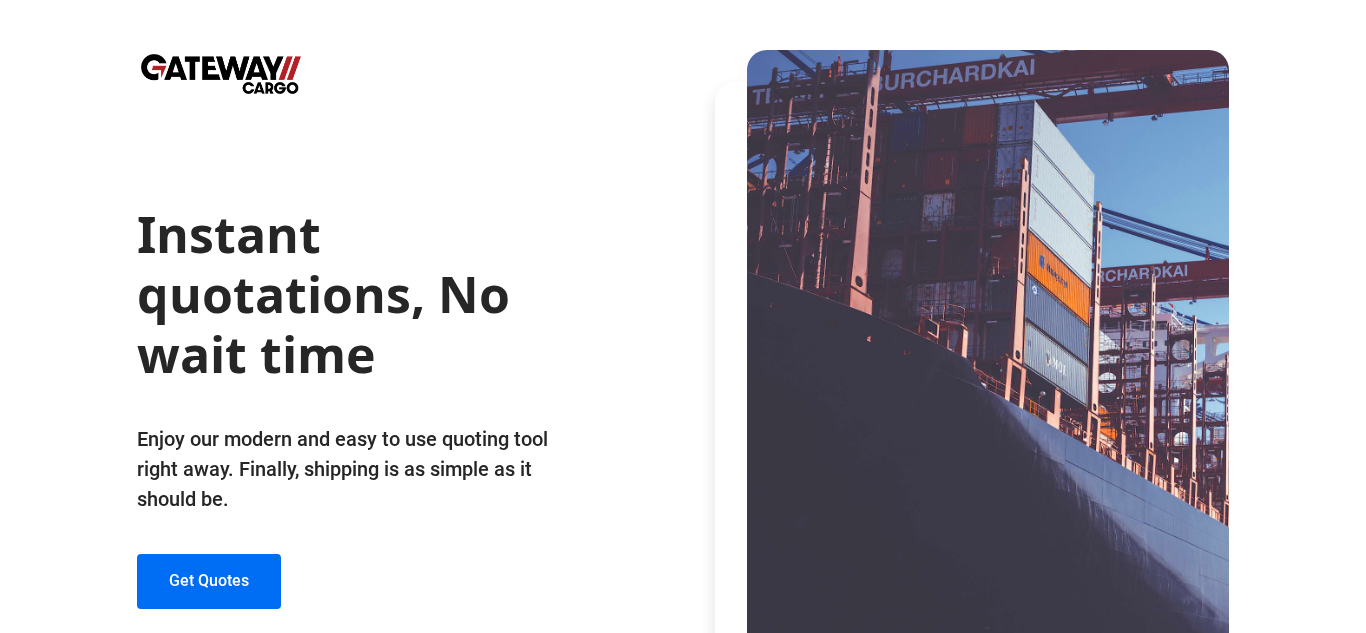click on "Instant quotations, No wait time   Enjoy our modern and easy to use quoting tool right away. Finally, shipping is as simple as it should be.  Get Quotes" 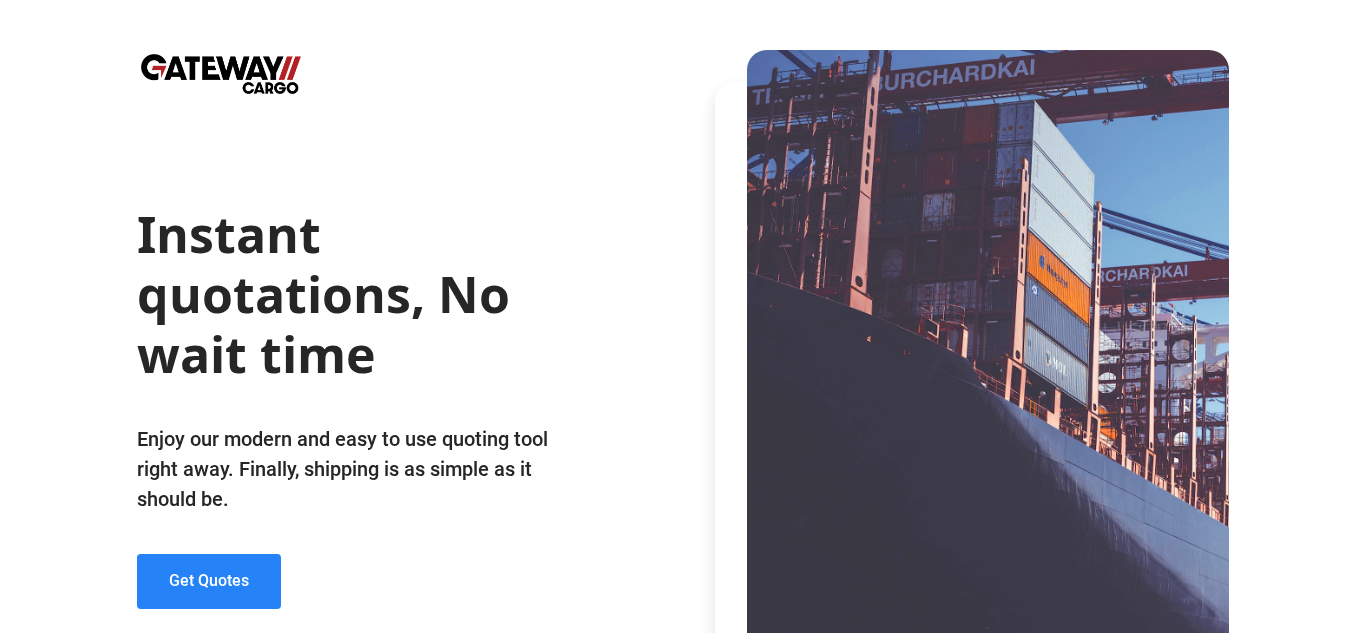 click on "Get Quotes" 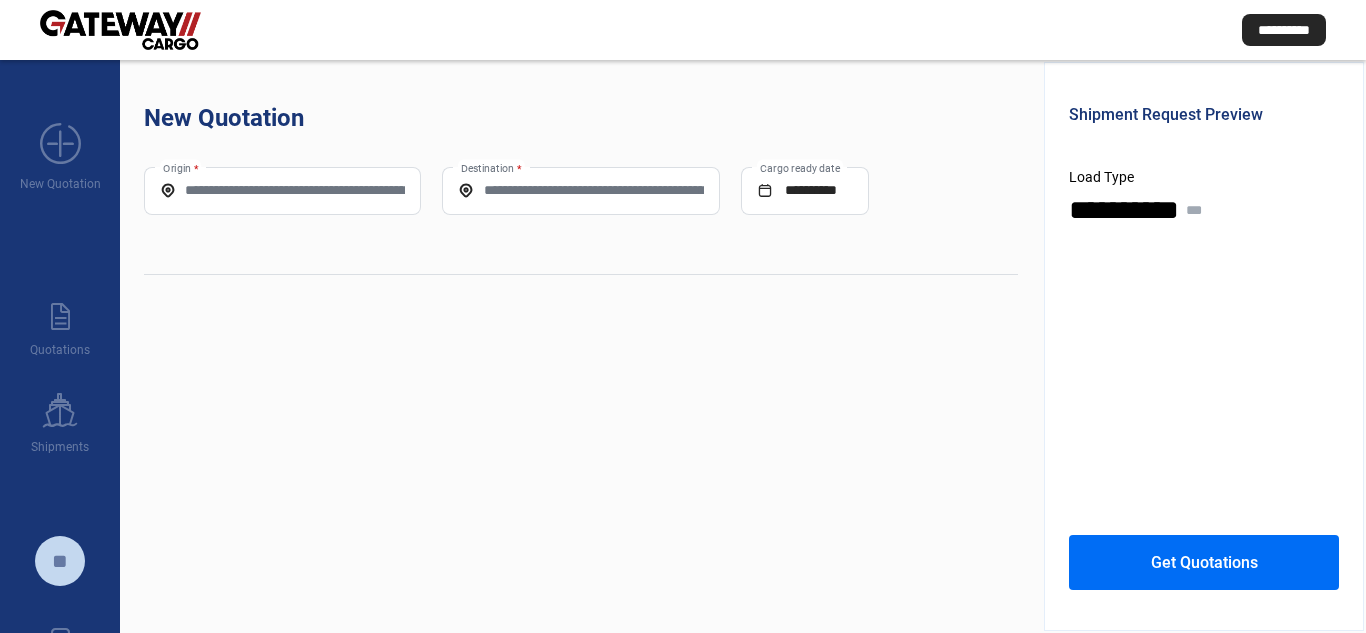 click on "Origin *" at bounding box center (282, 190) 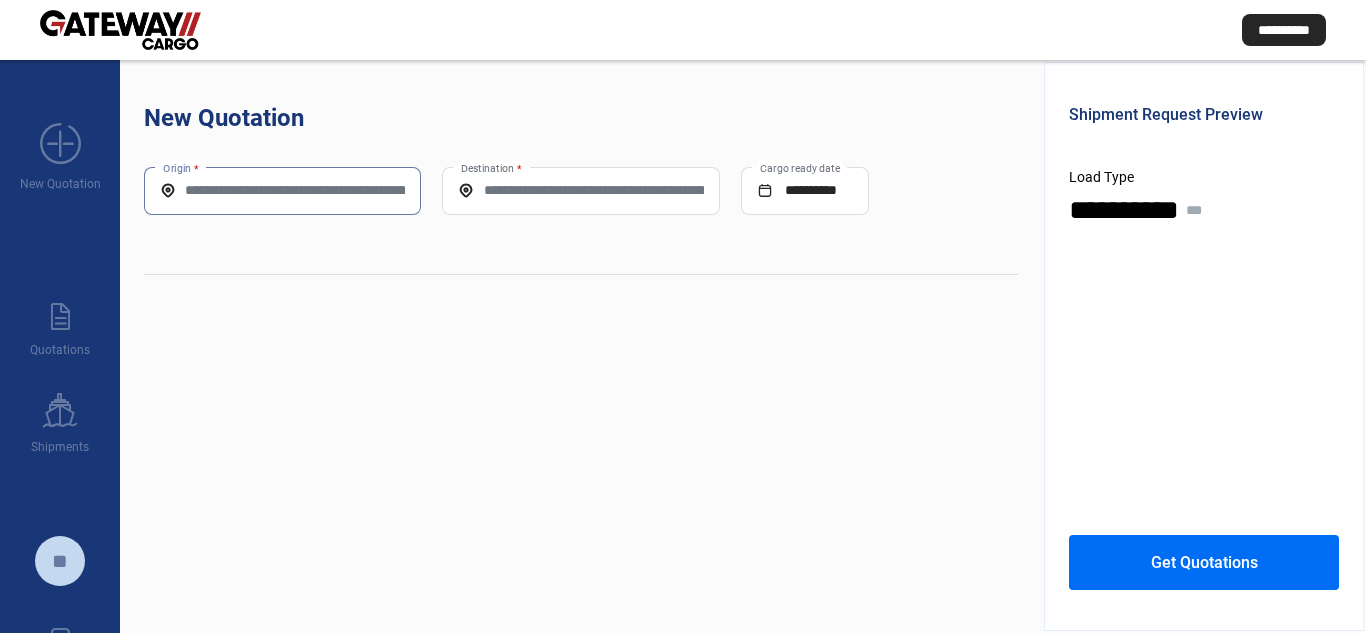 paste on "**********" 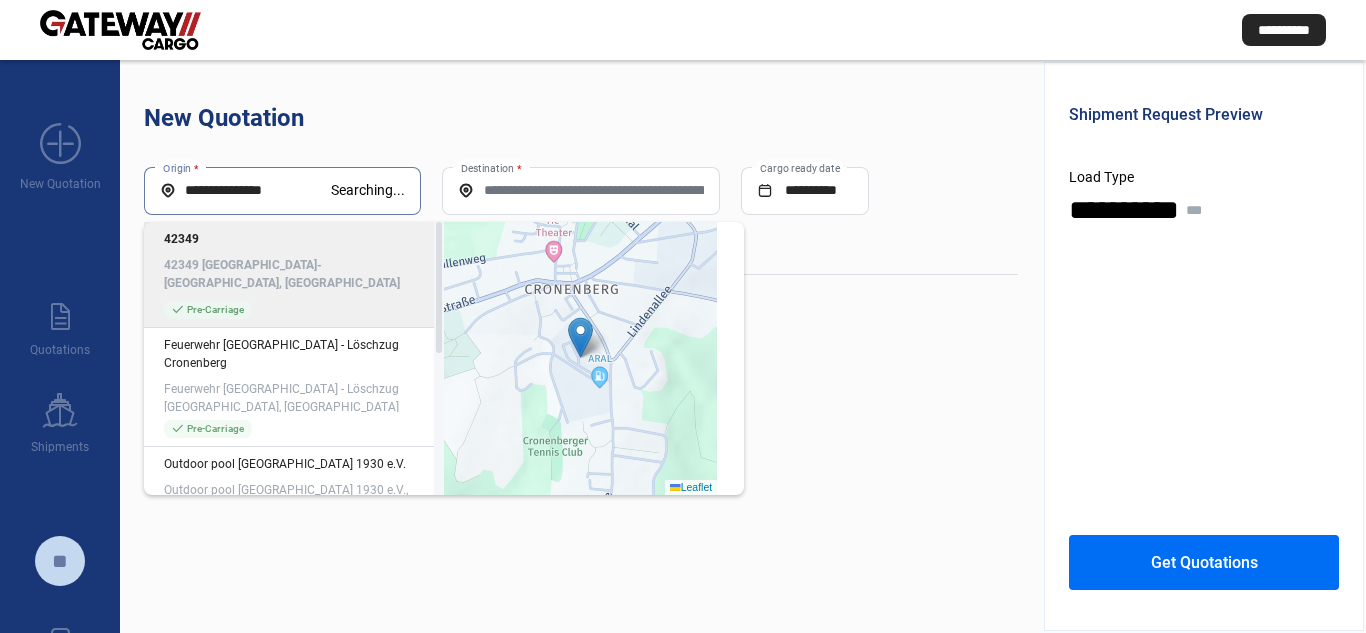 click on "**********" at bounding box center [245, 190] 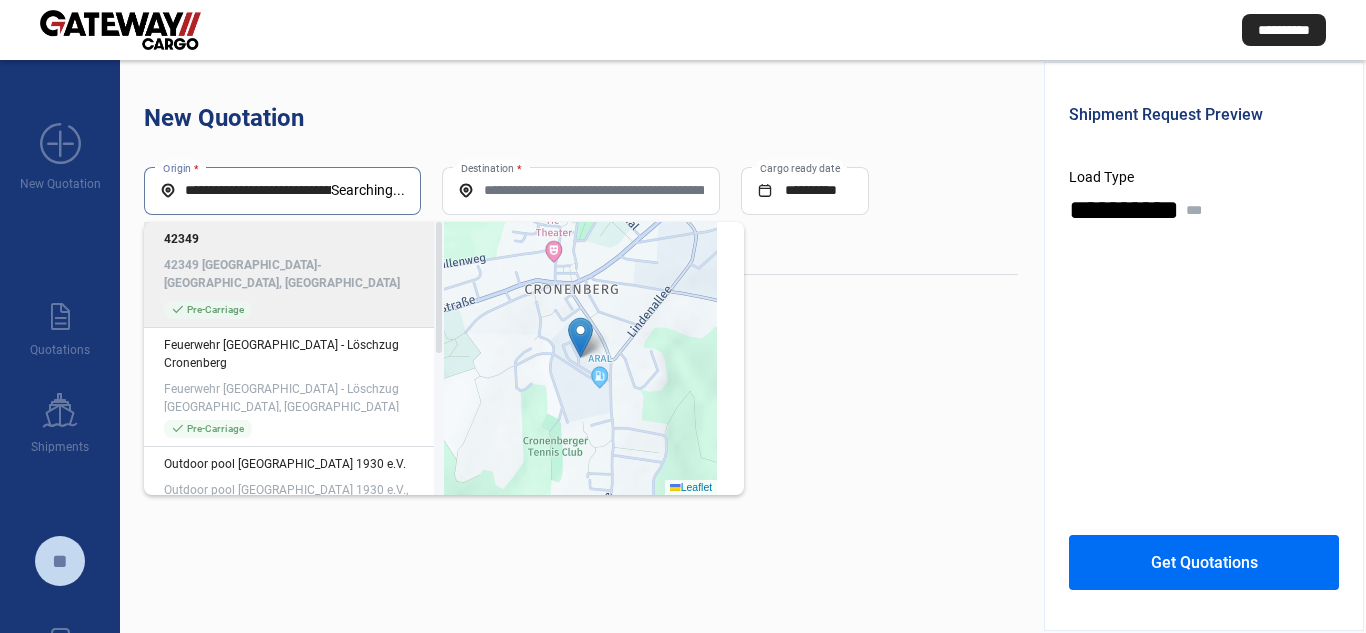 scroll, scrollTop: 0, scrollLeft: 28, axis: horizontal 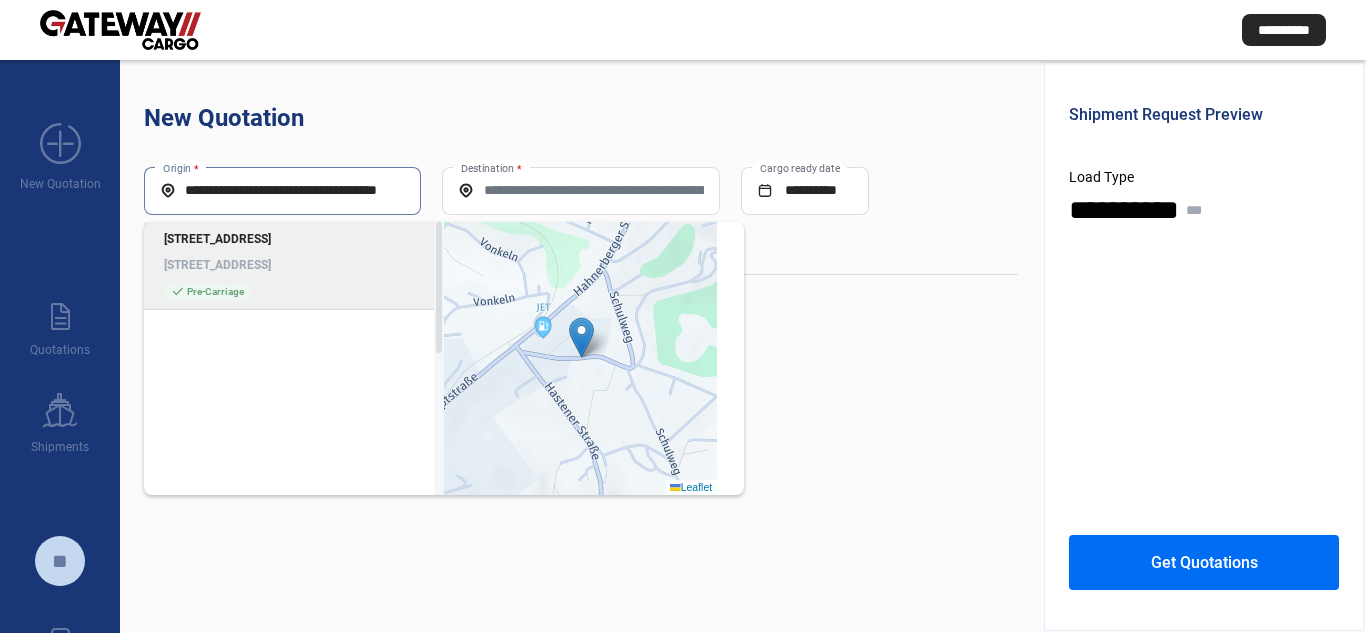 click on "[STREET_ADDRESS]" 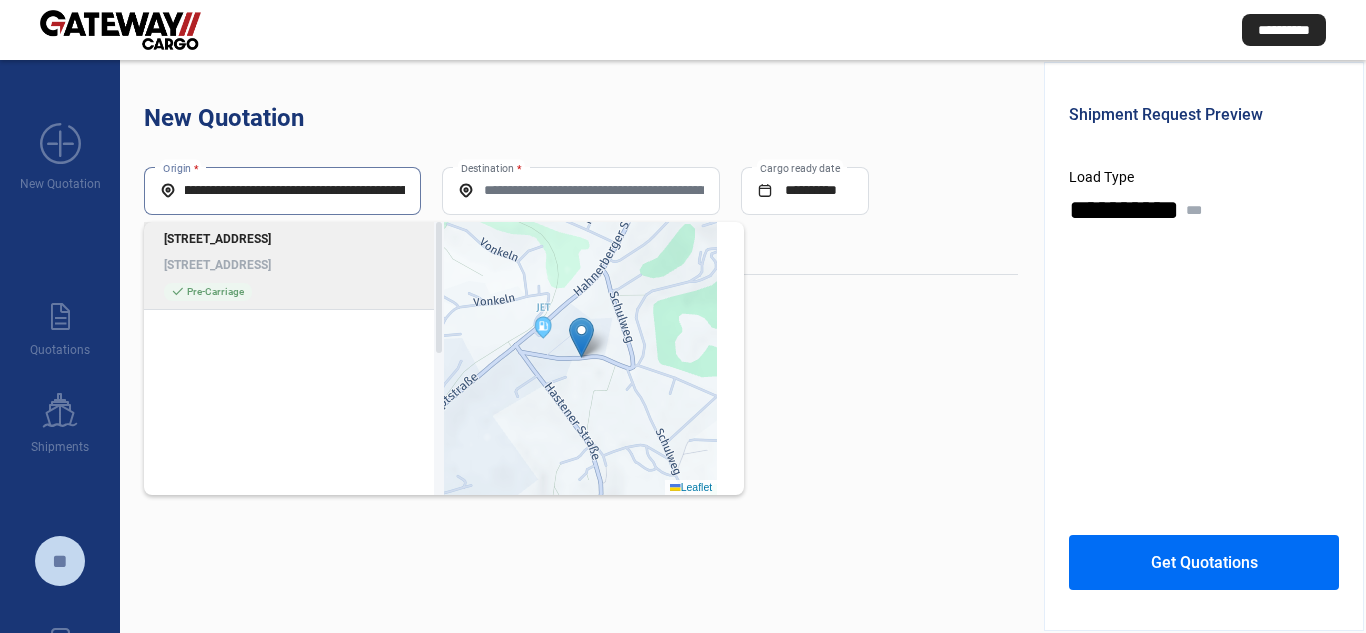scroll, scrollTop: 0, scrollLeft: 0, axis: both 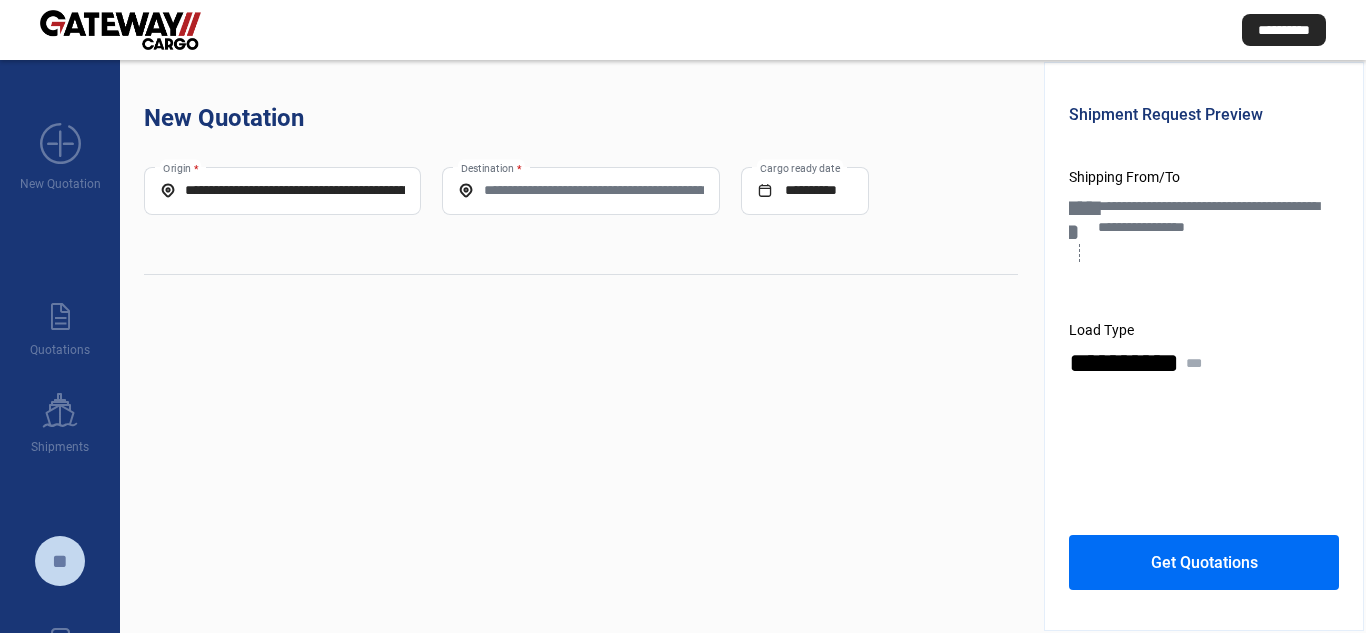 click on "Destination *" at bounding box center [580, 190] 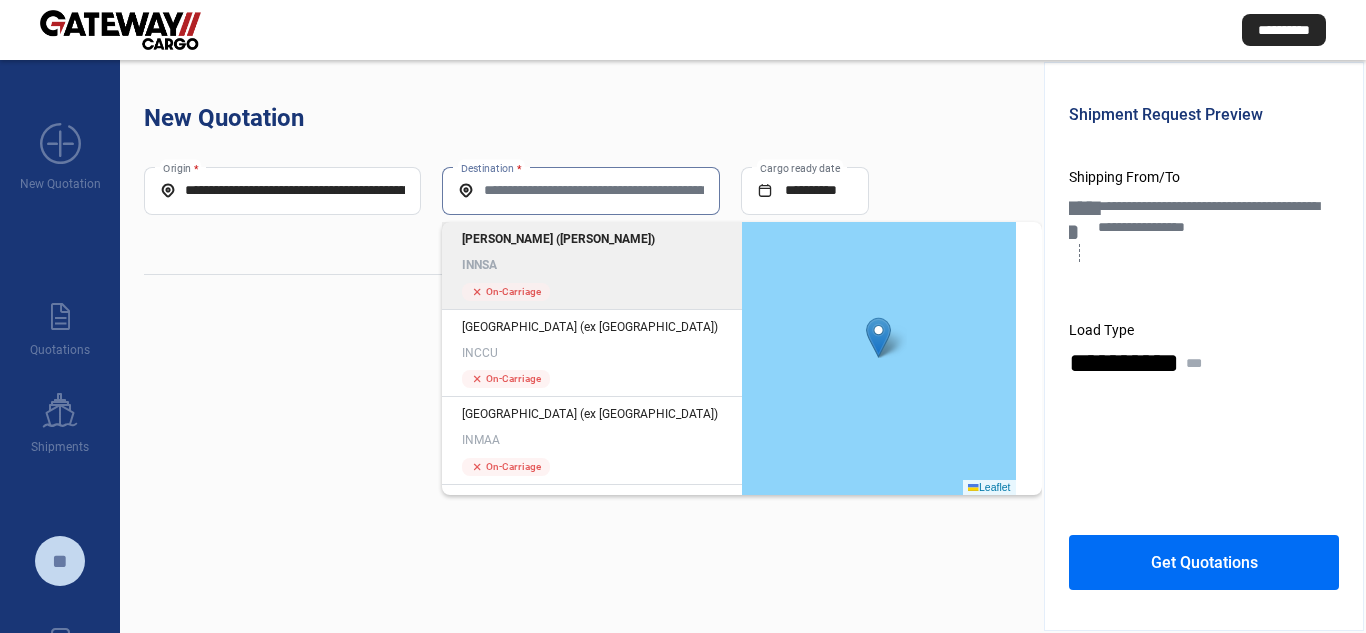 click on "On-Carriage" 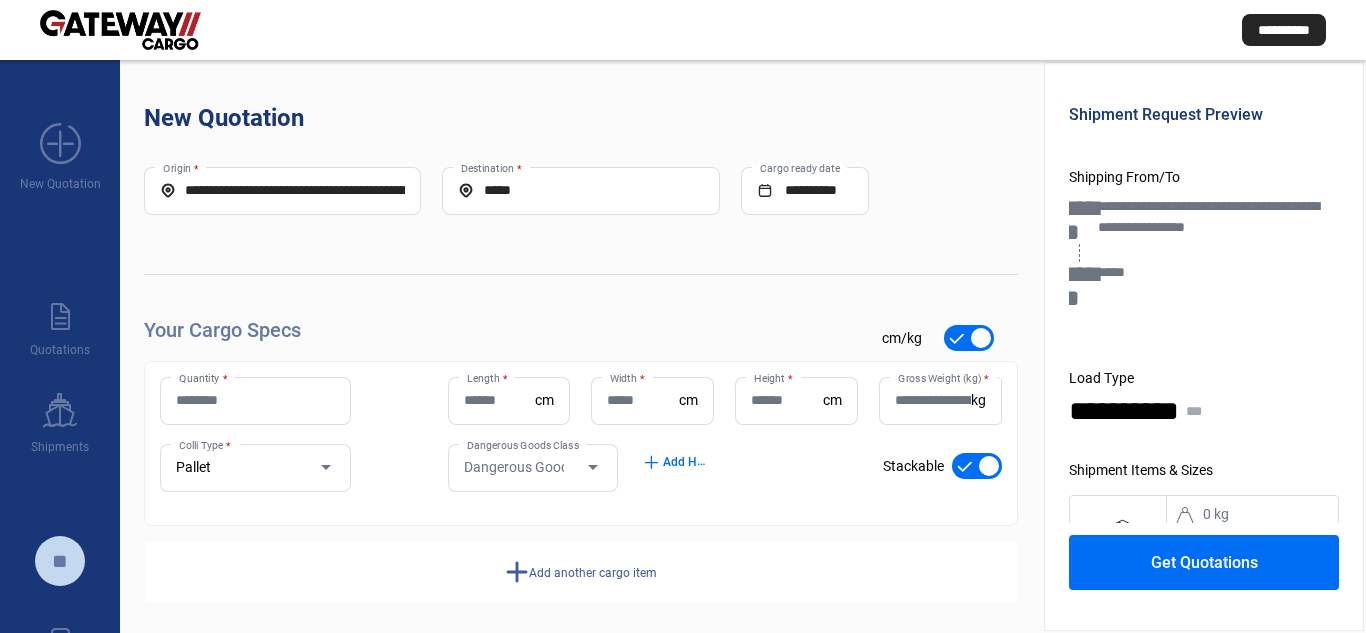 click on "Quantity *" at bounding box center [255, 400] 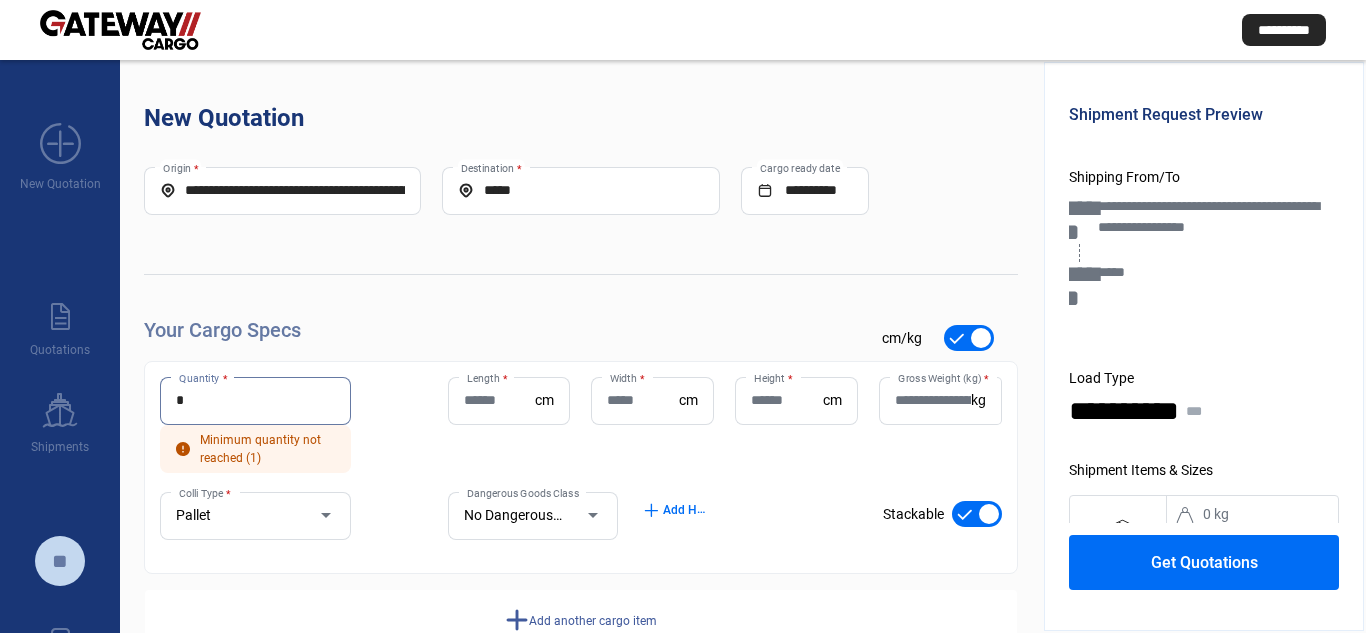 type on "*" 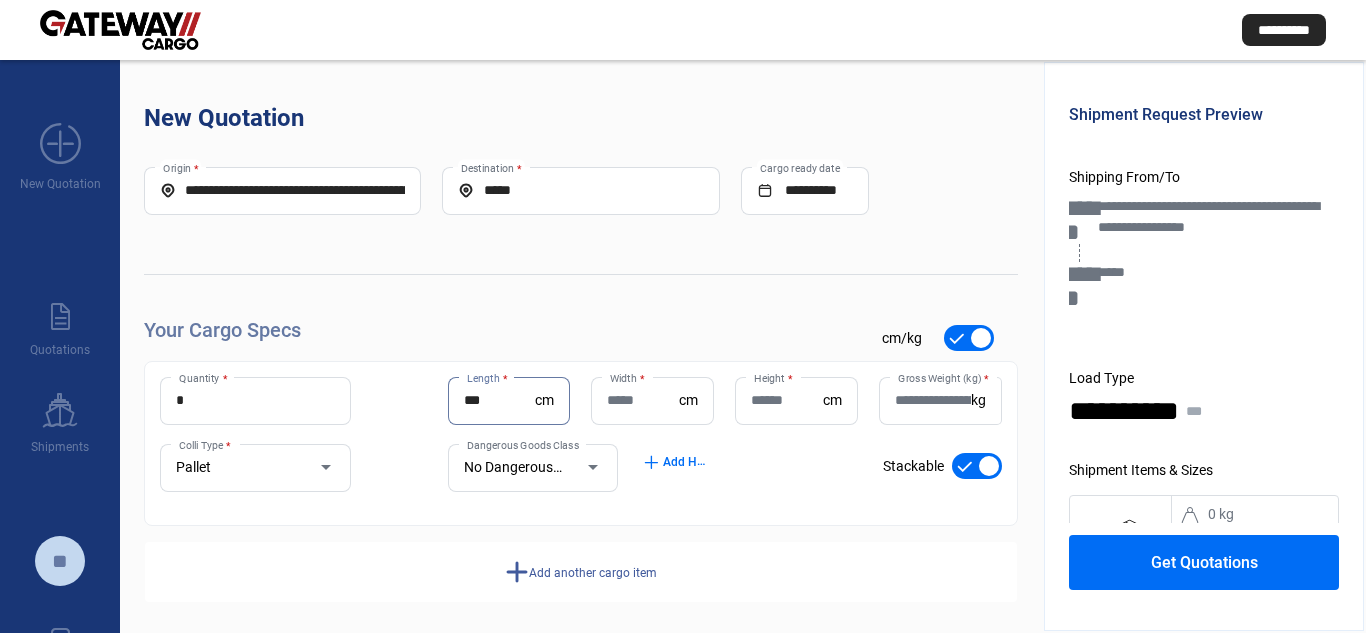 type on "***" 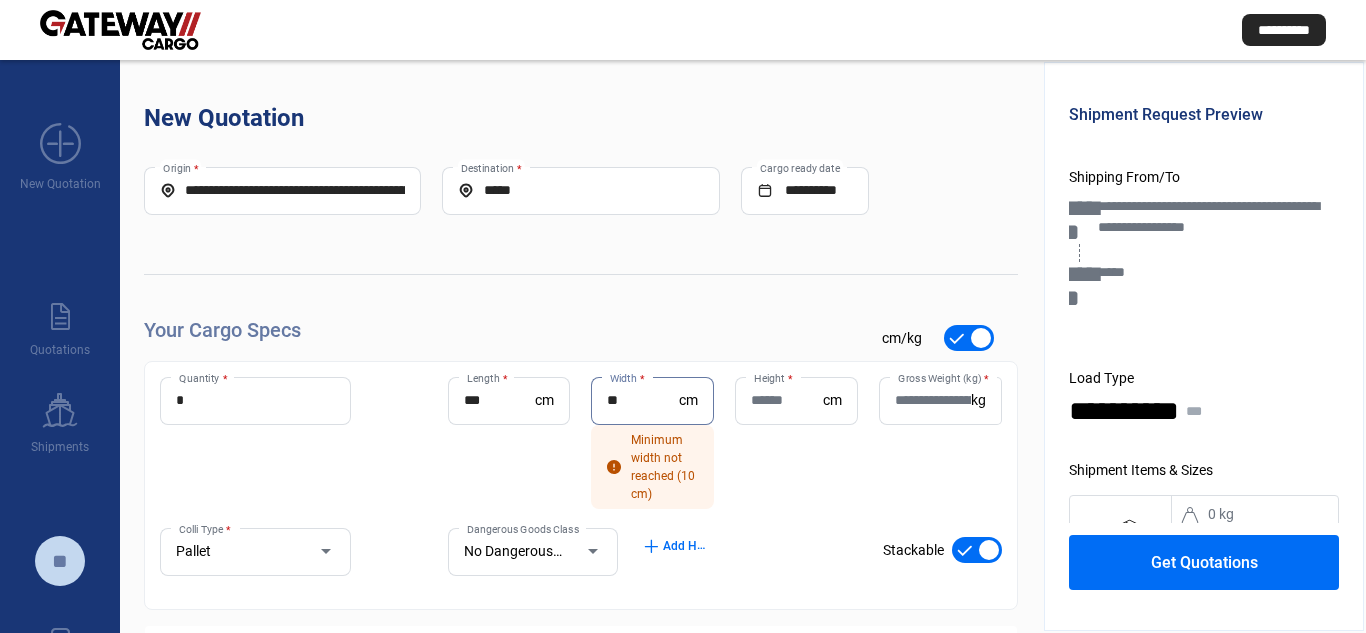 type on "**" 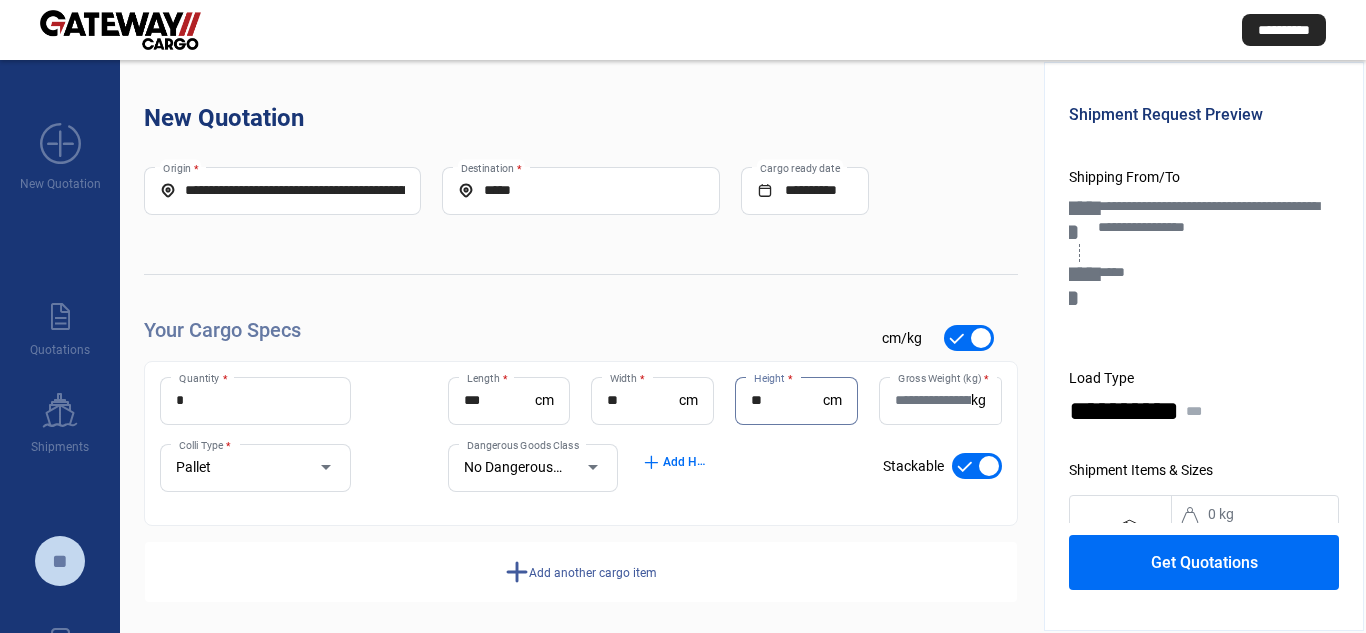 type on "**" 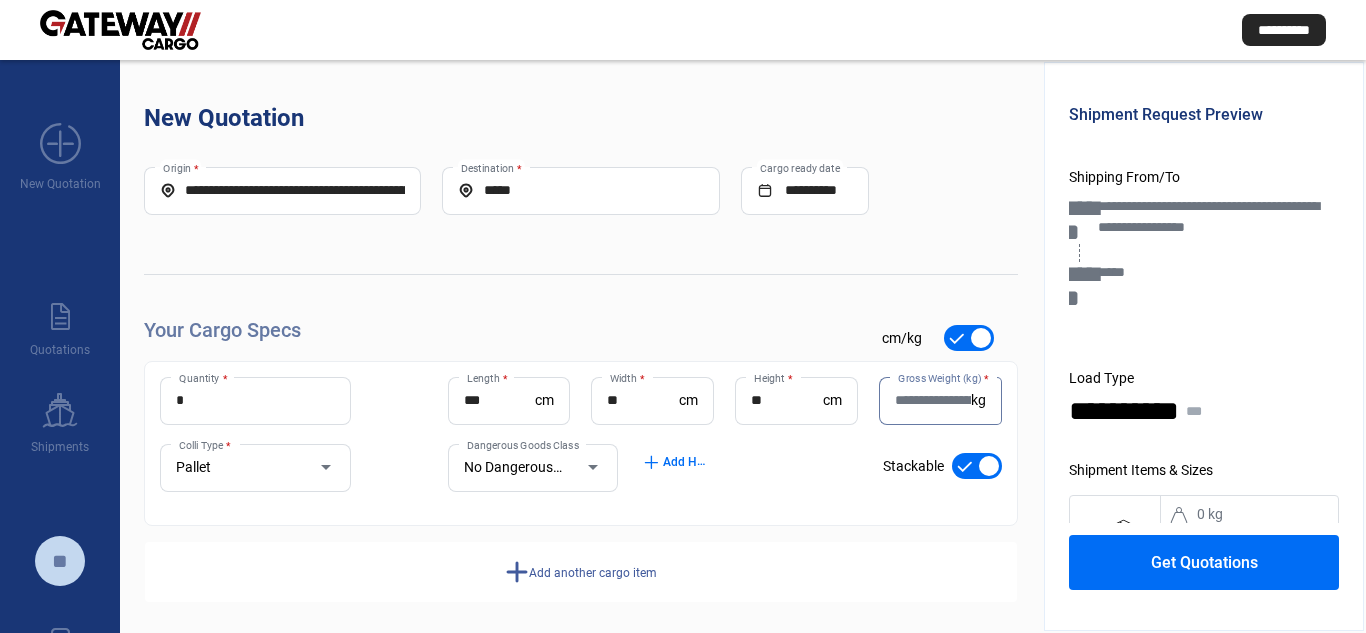 paste on "****" 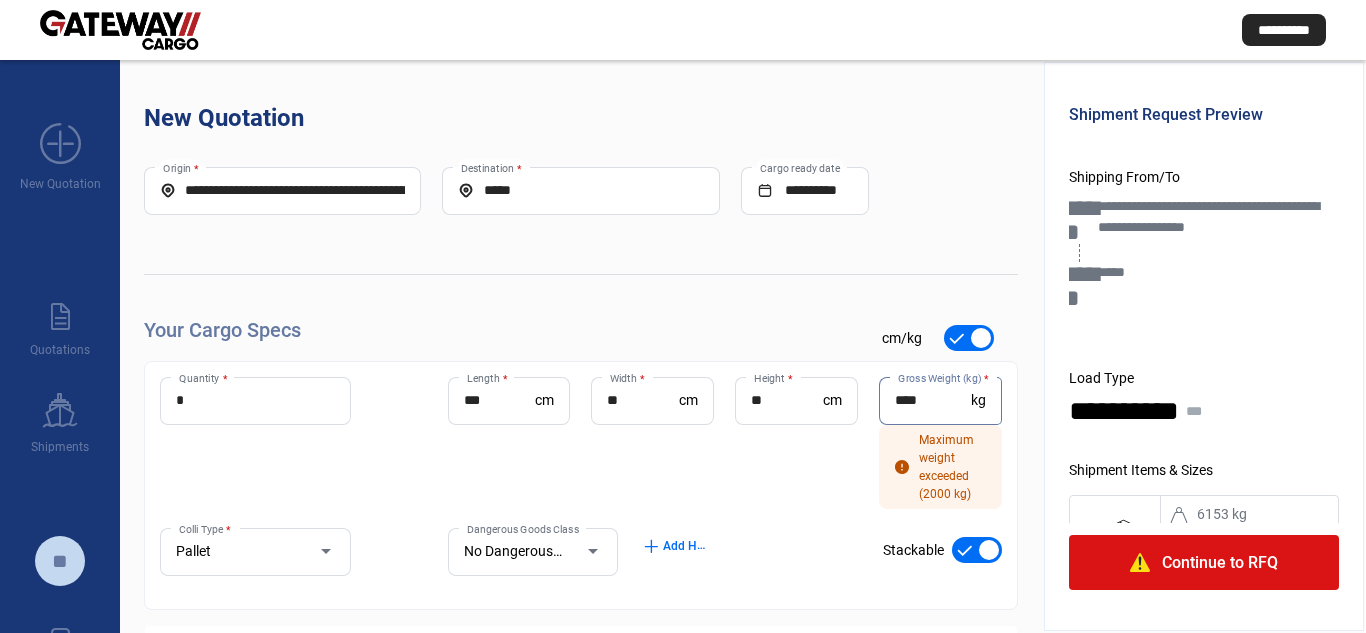drag, startPoint x: 928, startPoint y: 394, endPoint x: 879, endPoint y: 401, distance: 49.497475 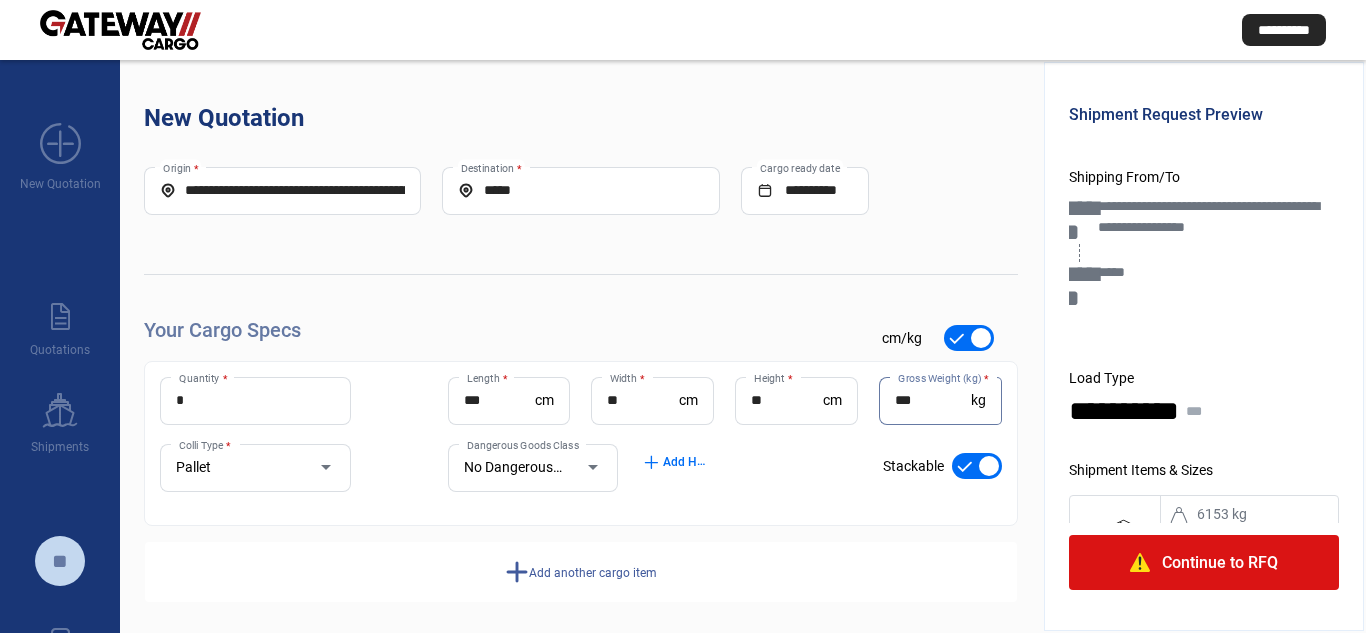 type on "***" 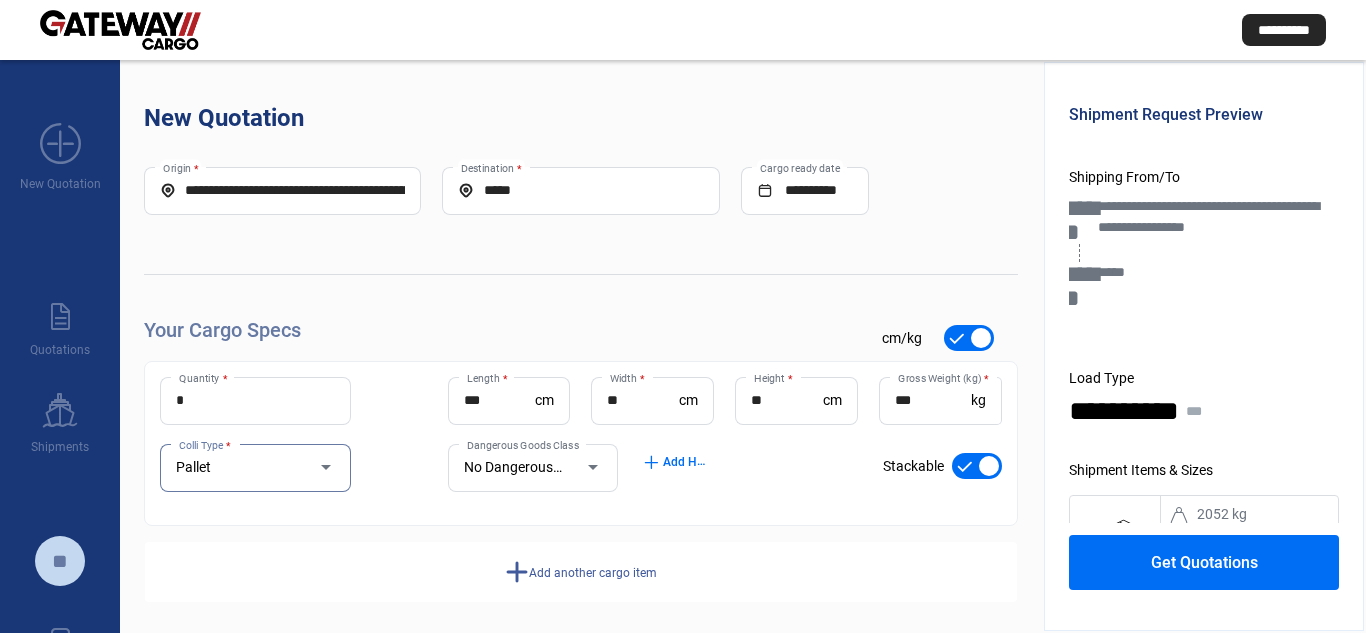 click on "Get Quotations" 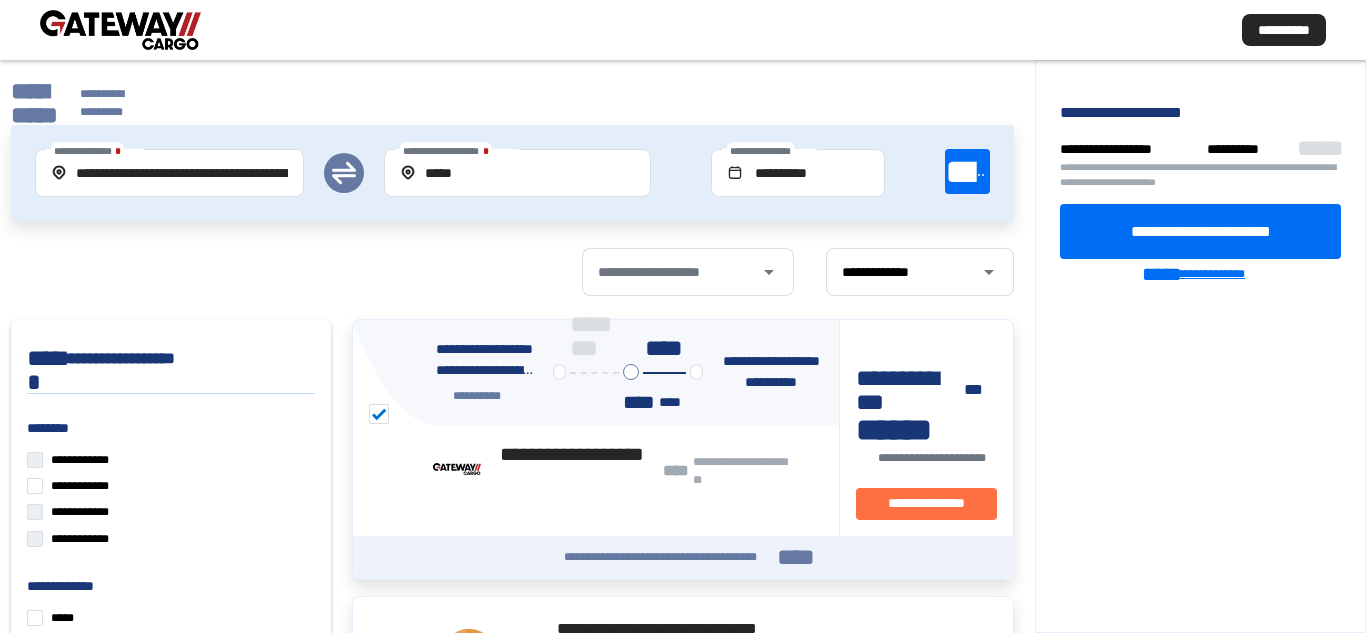 drag, startPoint x: 1222, startPoint y: 223, endPoint x: 1220, endPoint y: 272, distance: 49.0408 